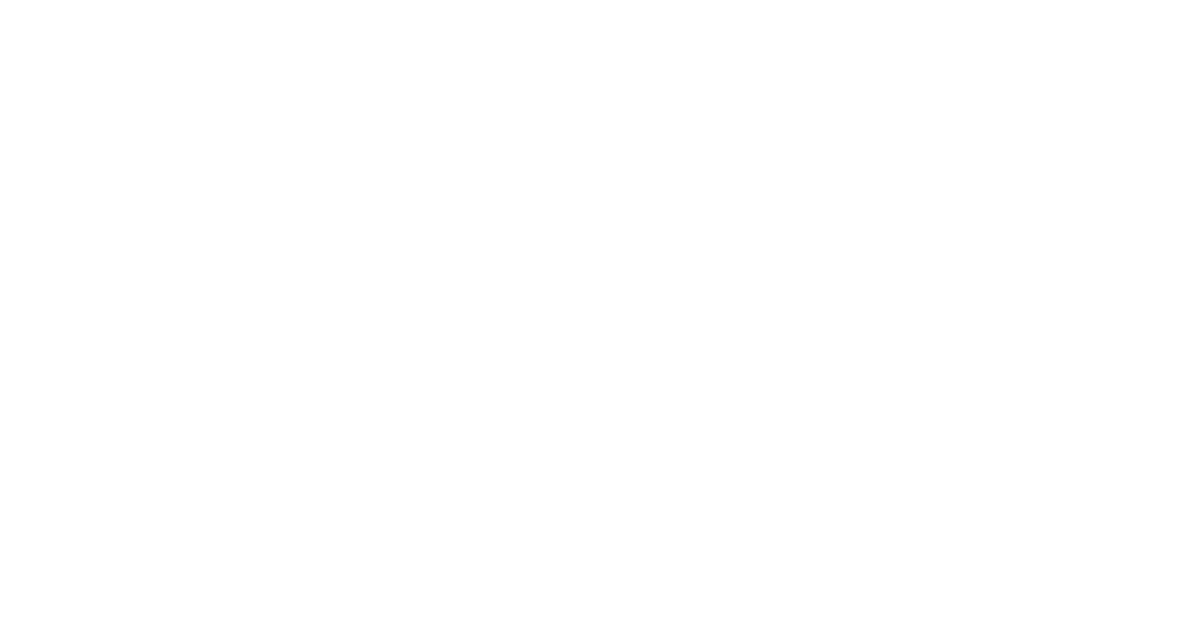 scroll, scrollTop: 0, scrollLeft: 0, axis: both 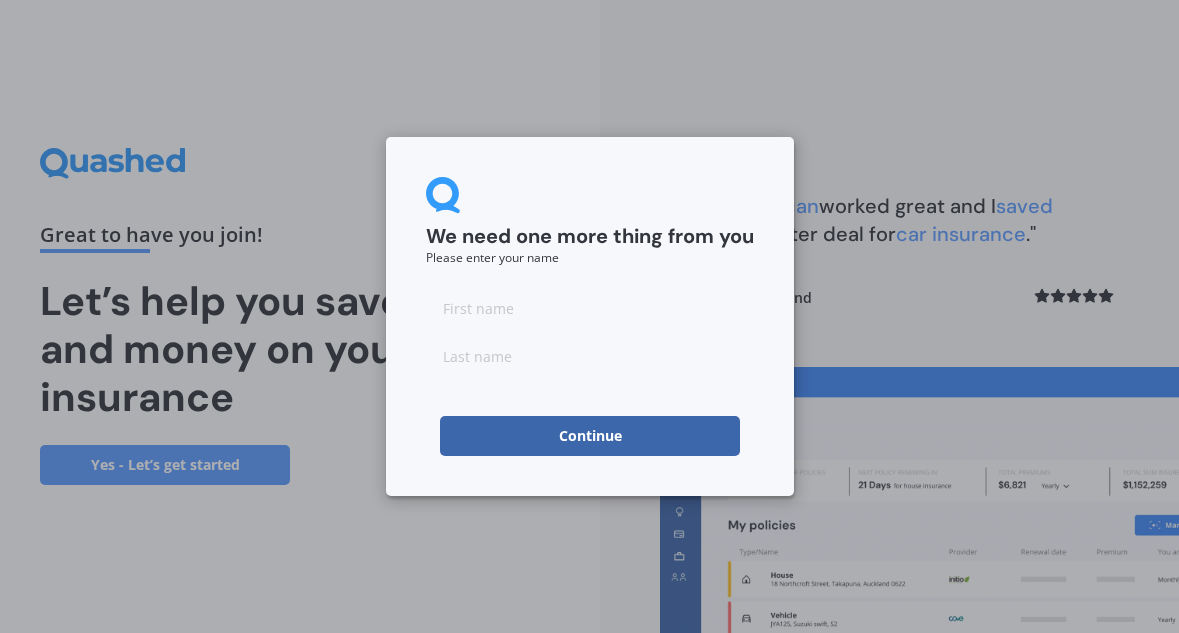 click at bounding box center (590, 308) 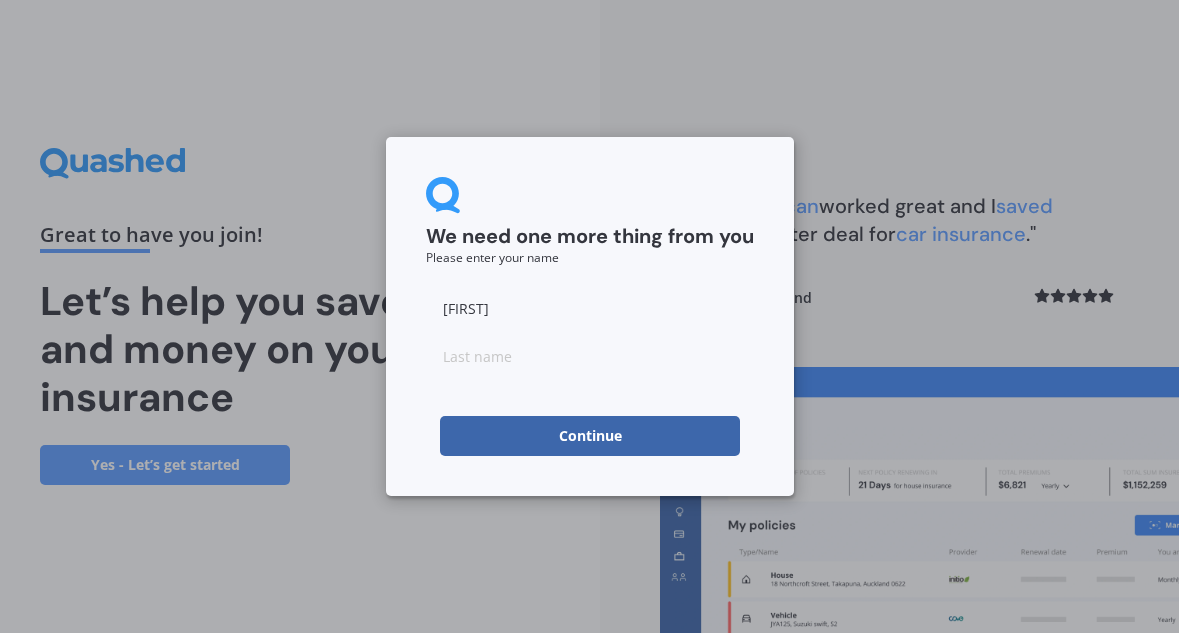 type on "[FIRST]" 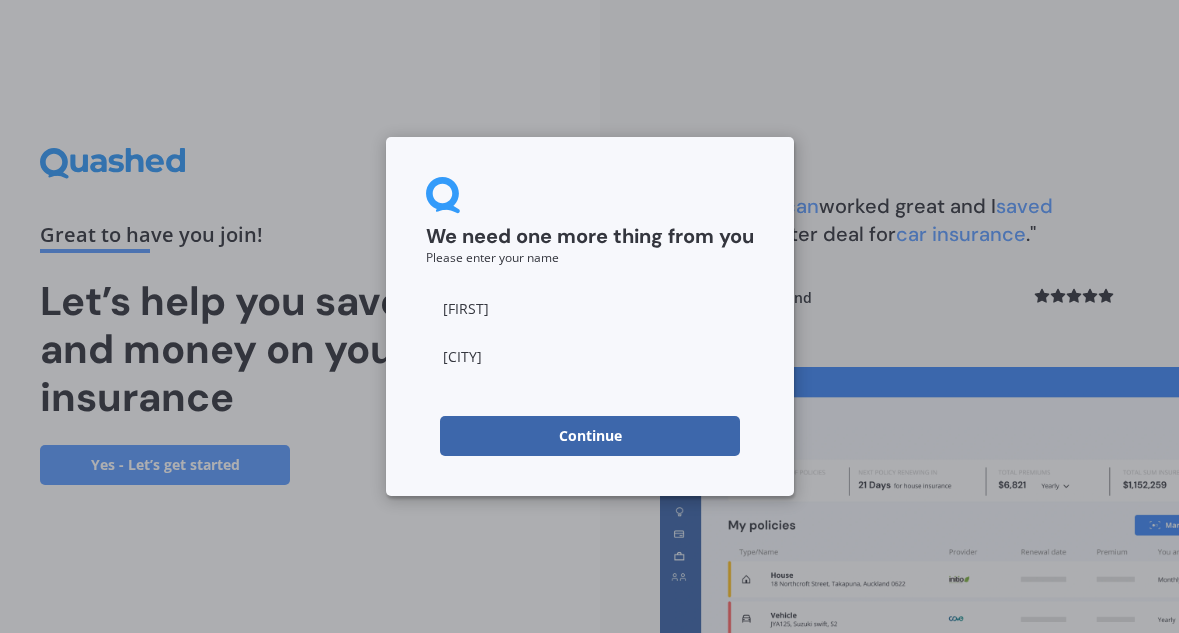 type on "[CITY]" 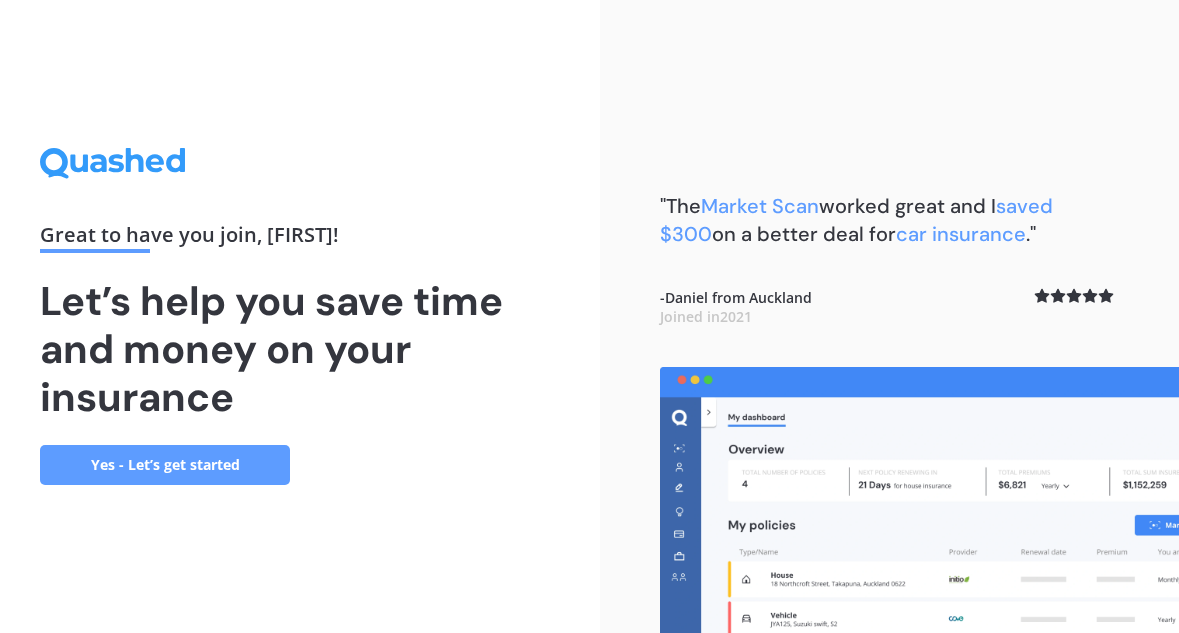 click on "Yes - Let’s get started" at bounding box center (165, 465) 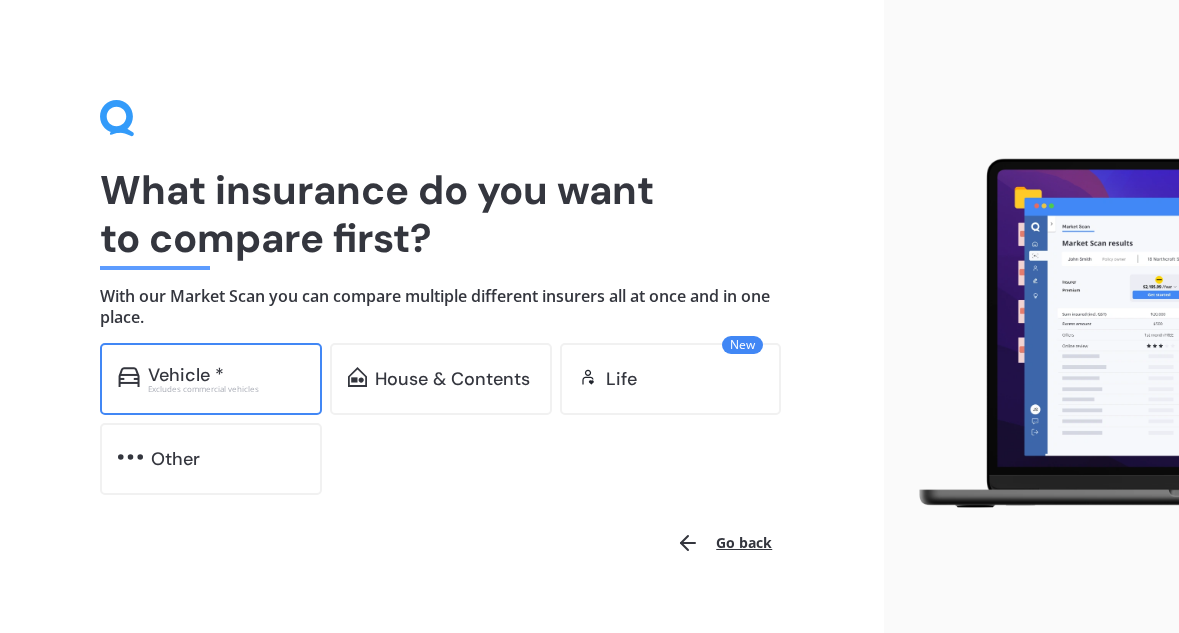 click on "Vehicle *" at bounding box center [186, 375] 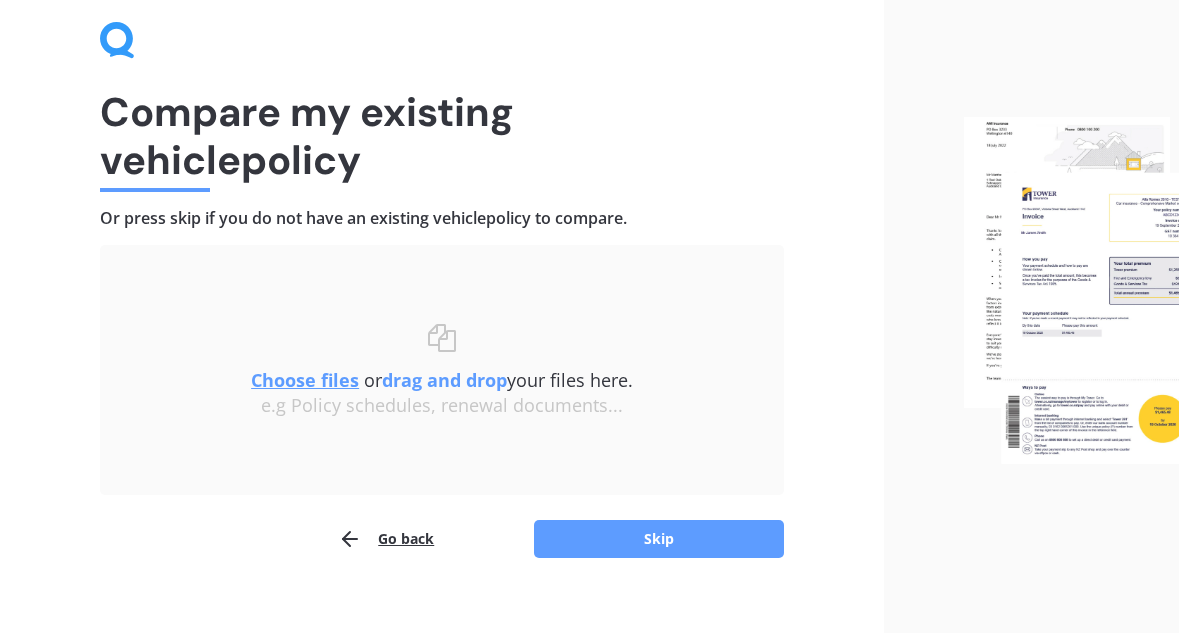 scroll, scrollTop: 103, scrollLeft: 0, axis: vertical 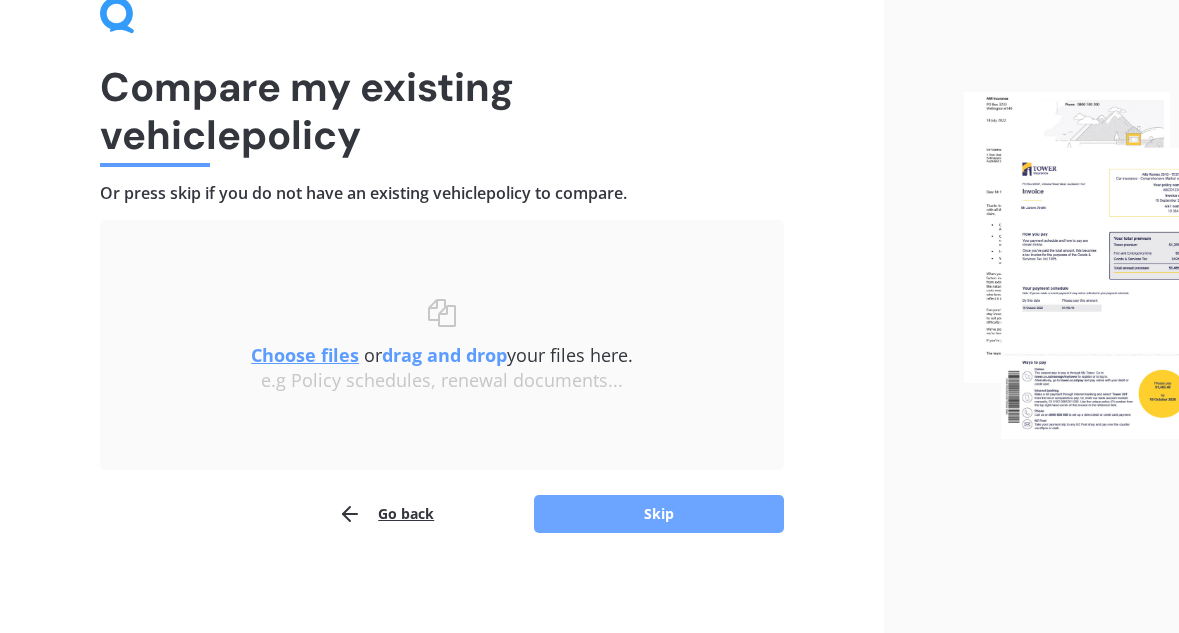 click on "Skip" at bounding box center [659, 514] 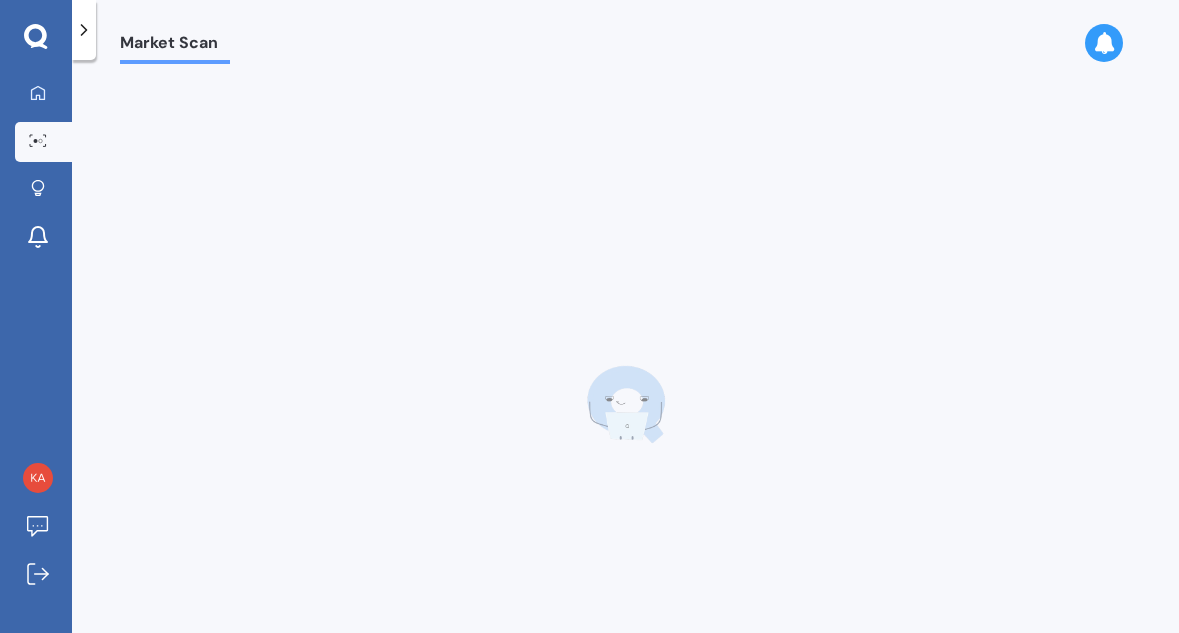 scroll, scrollTop: 0, scrollLeft: 0, axis: both 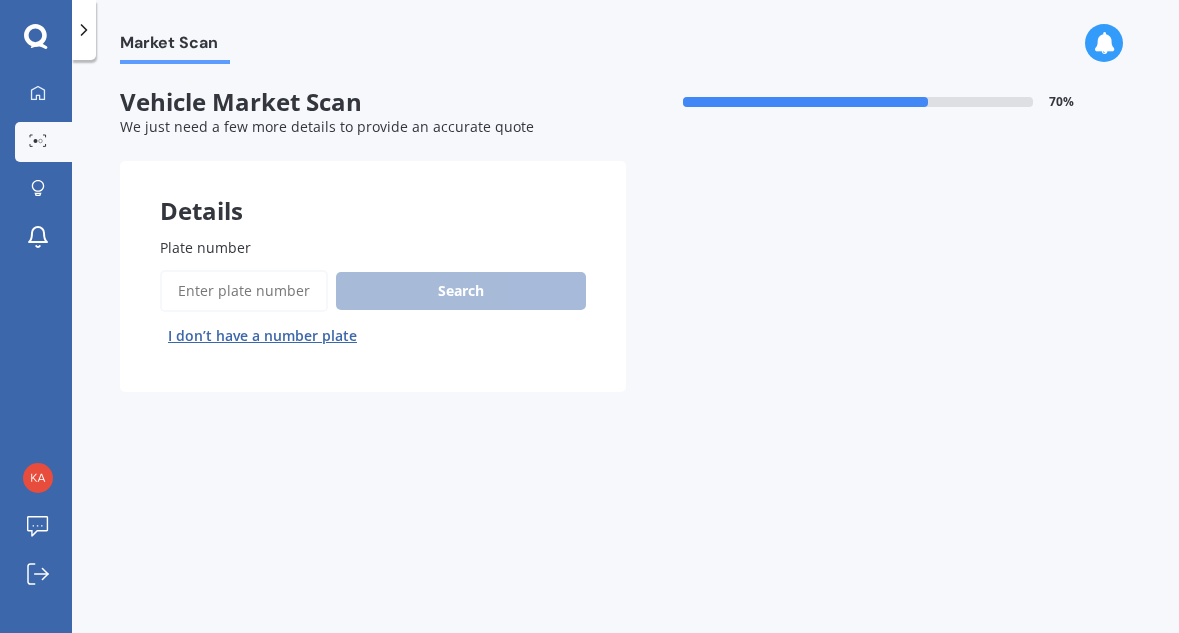 click on "Plate number" at bounding box center (244, 291) 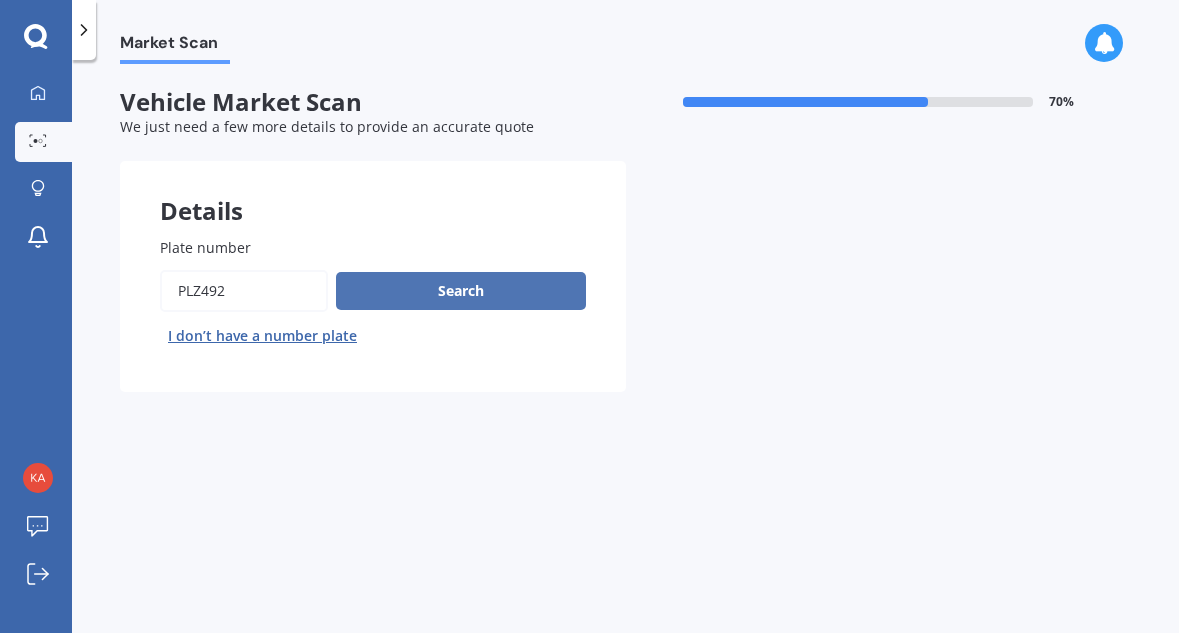 type on "PLZ492" 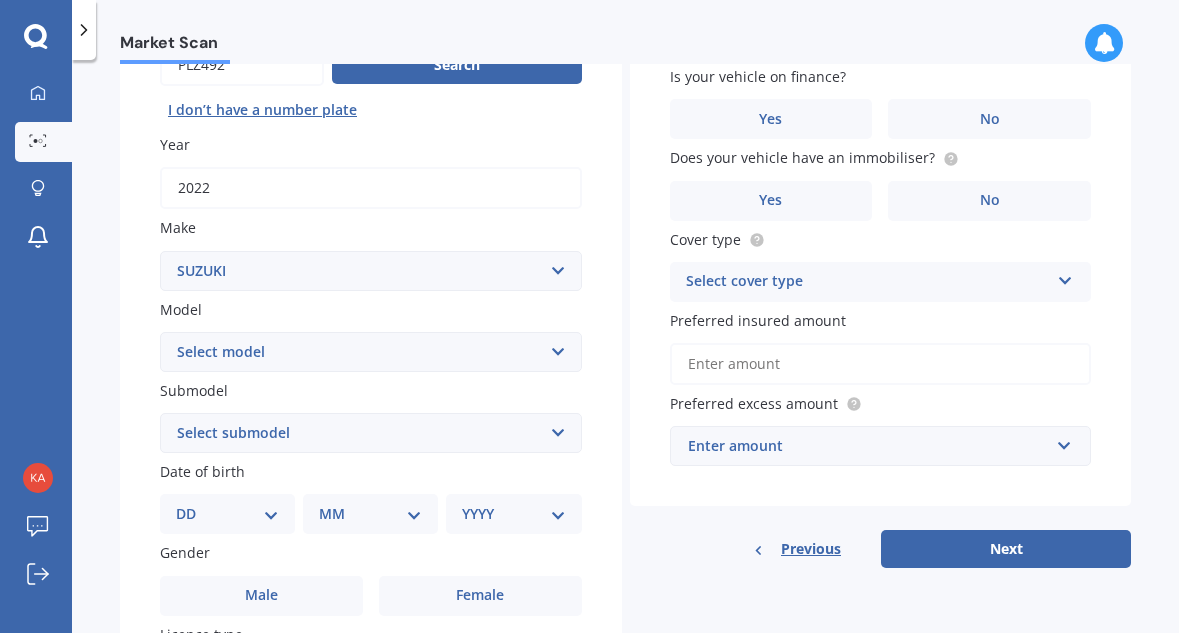 scroll, scrollTop: 237, scrollLeft: 0, axis: vertical 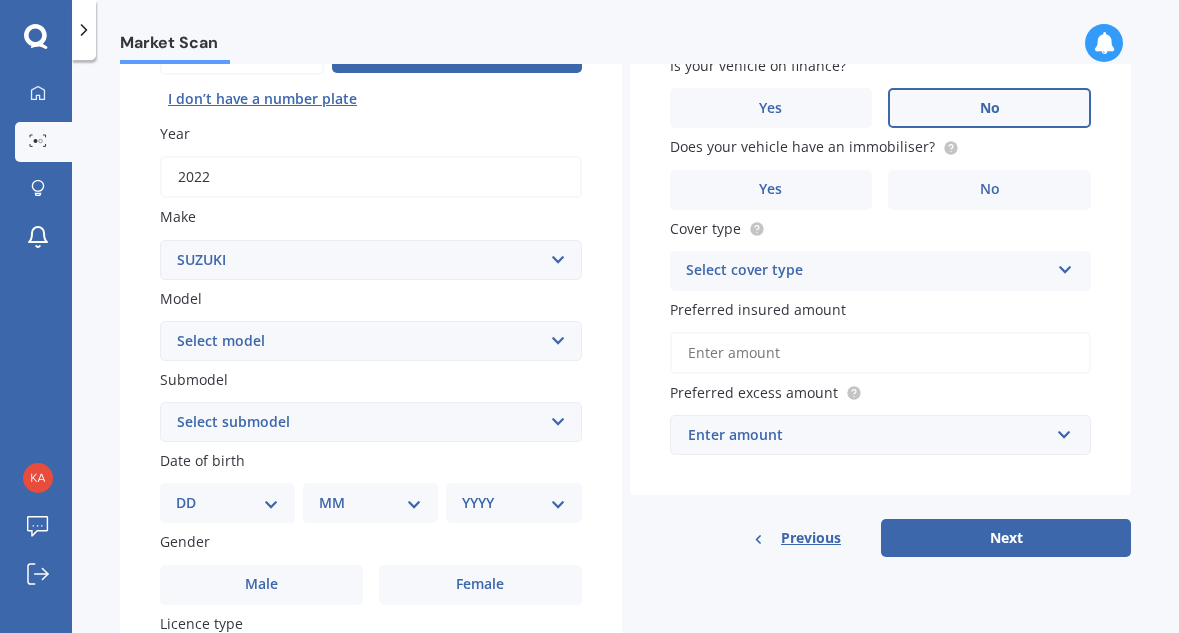click on "No" at bounding box center (480, 585) 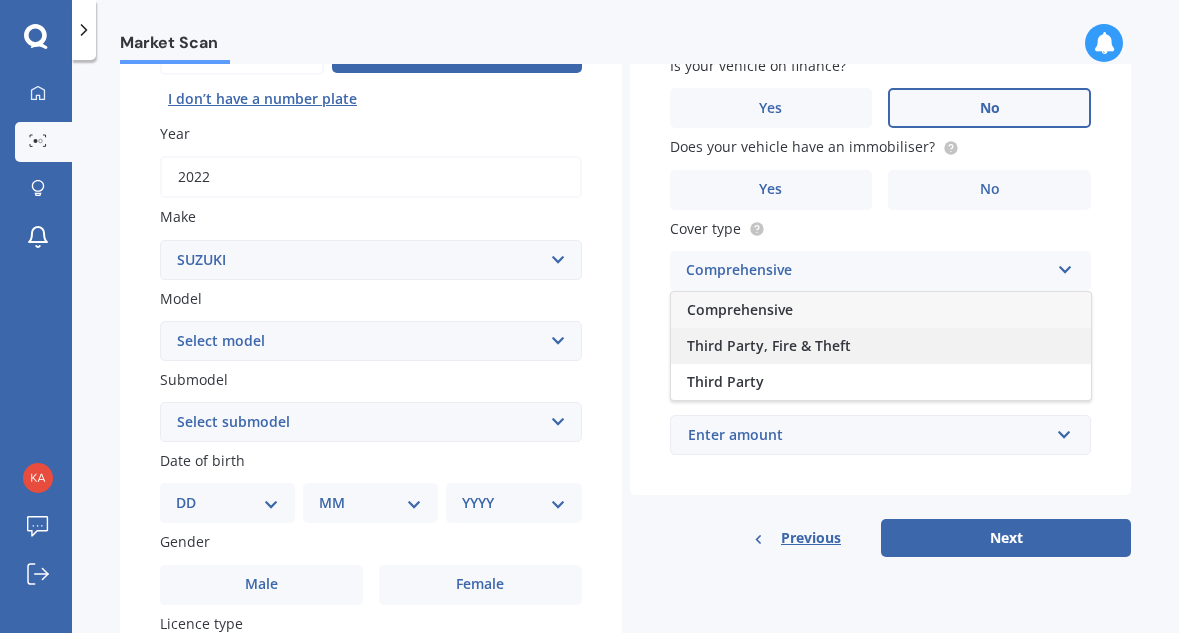 click on "Third Party, Fire & Theft" at bounding box center [881, 346] 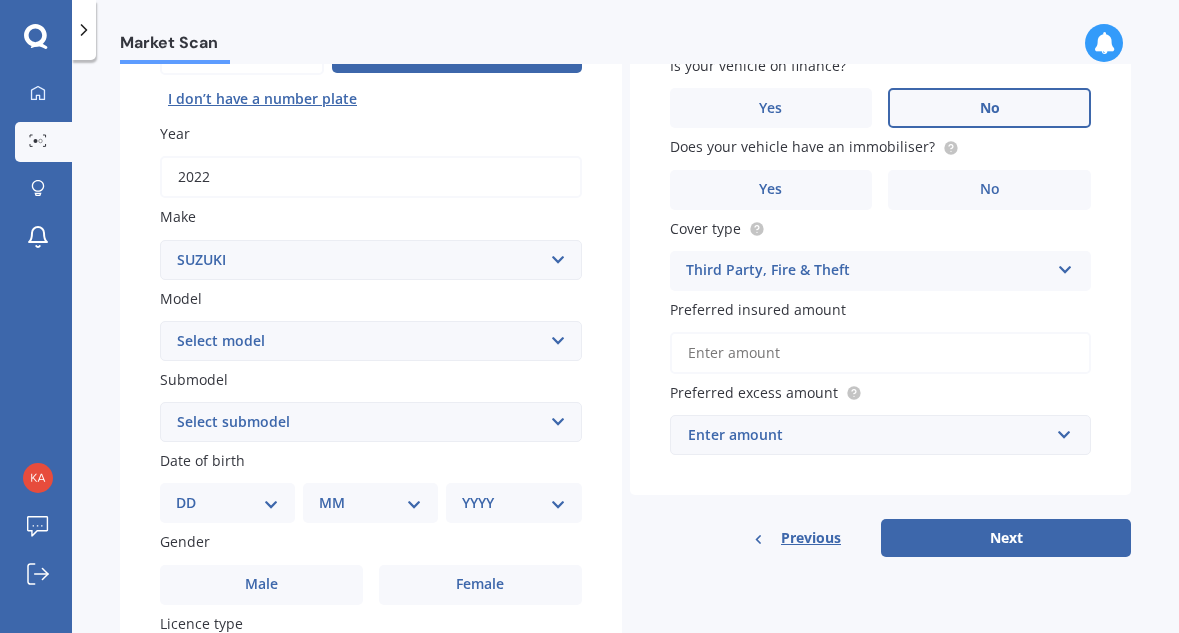 click on "Preferred insured amount" at bounding box center (881, 353) 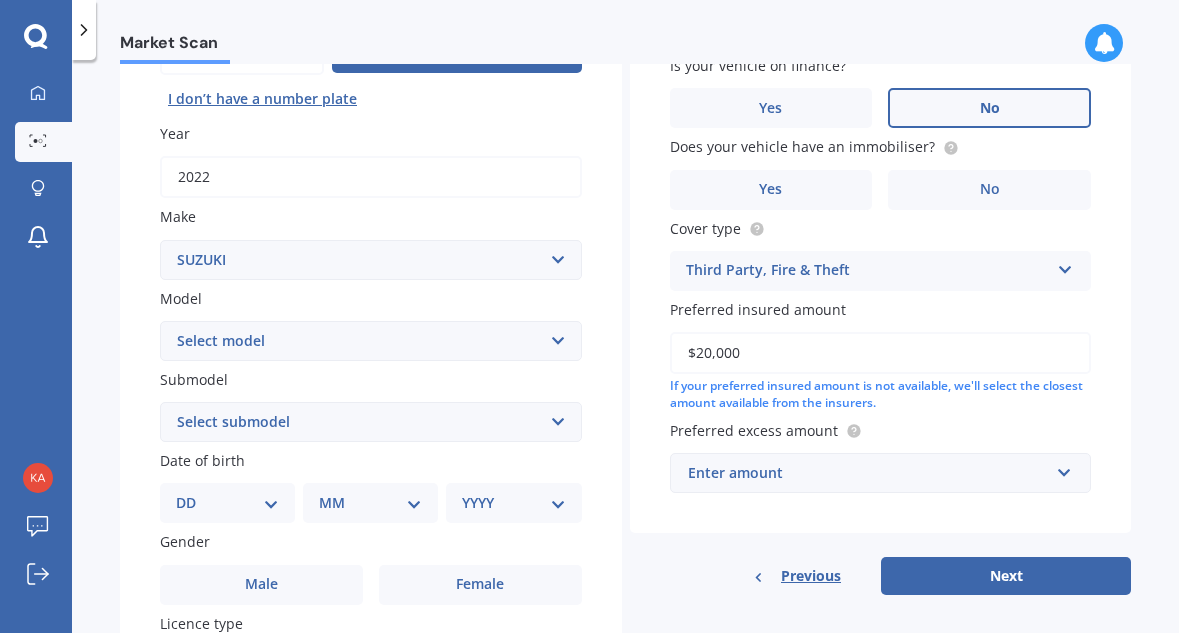 type on "$20,000" 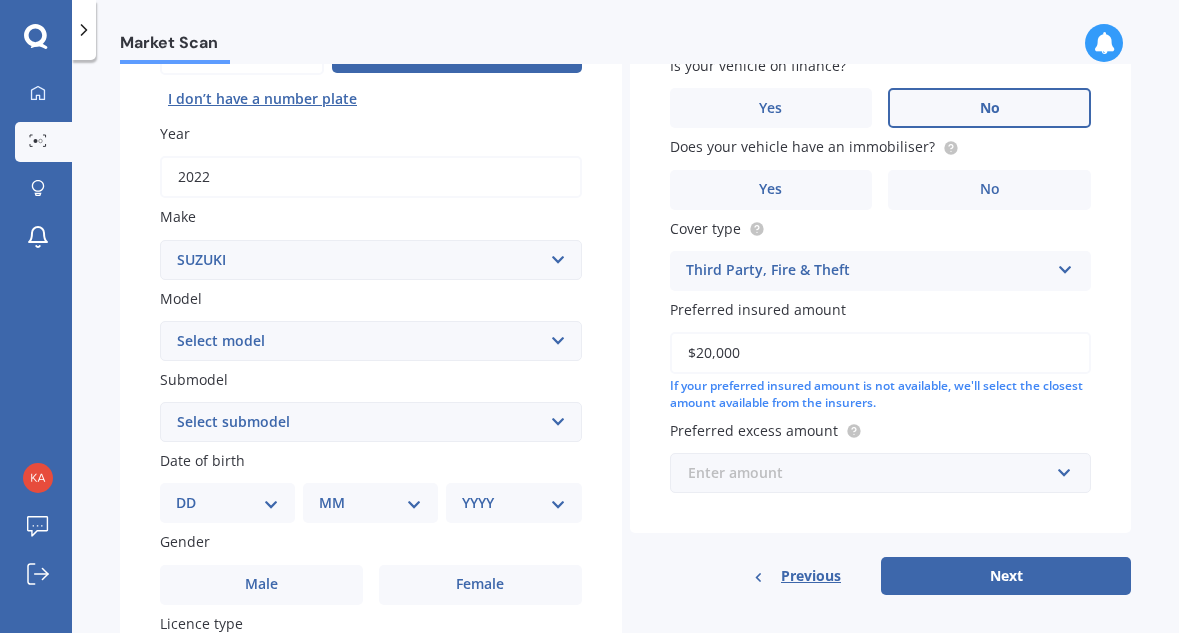 click at bounding box center (874, 473) 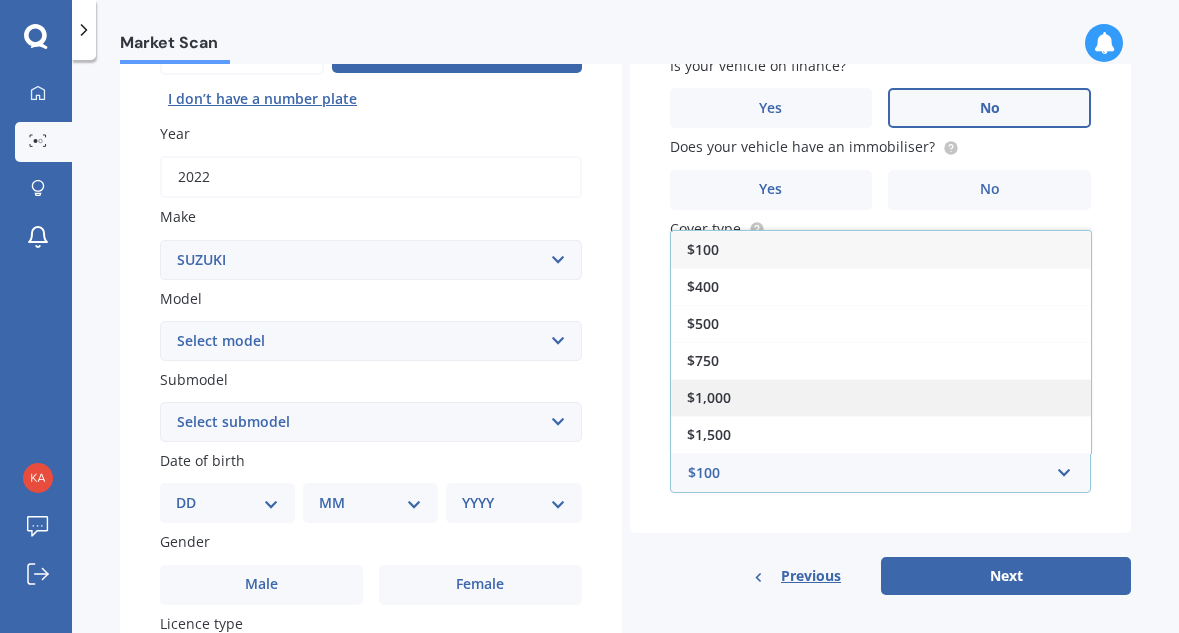 click on "$1,000" at bounding box center (881, 397) 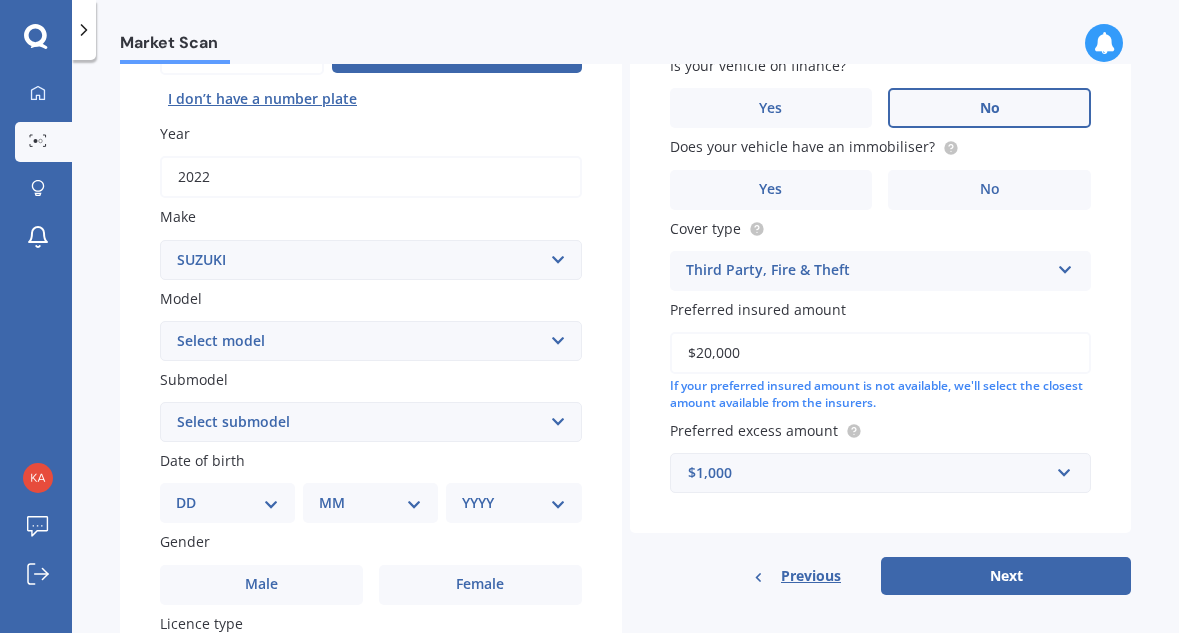 click on "DD 01 02 03 04 05 06 07 08 09 10 11 12 13 14 15 16 17 18 19 20 21 22 23 24 25 26 27 28 29 30 31" at bounding box center [227, 503] 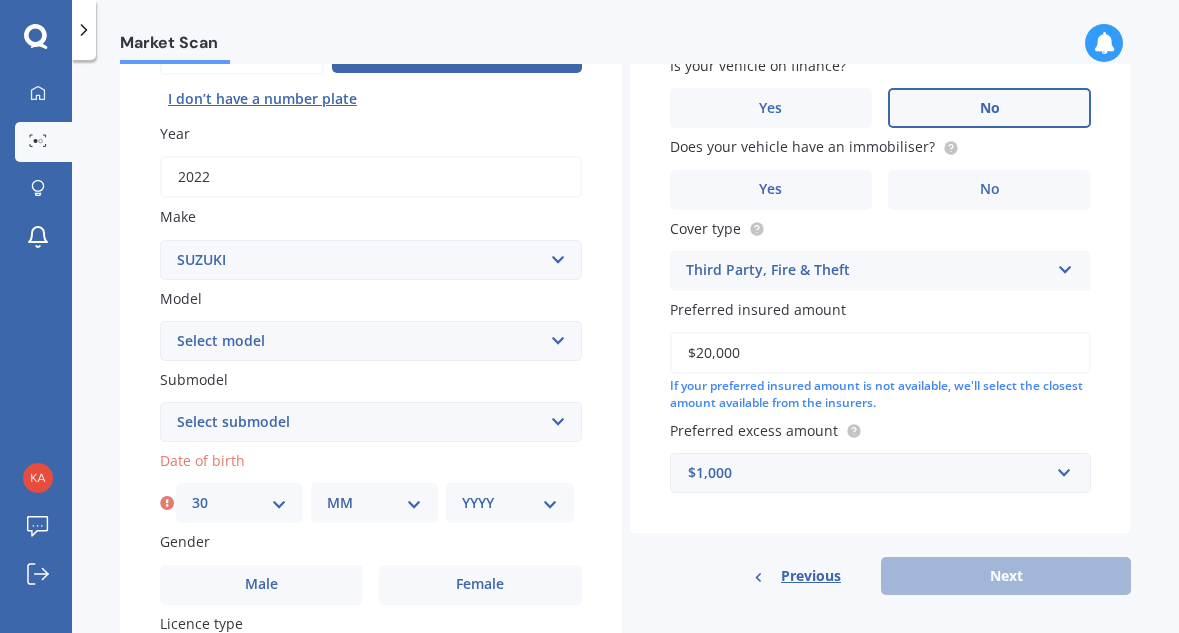 click on "MM 01 02 03 04 05 06 07 08 09 10 11 12" at bounding box center [374, 503] 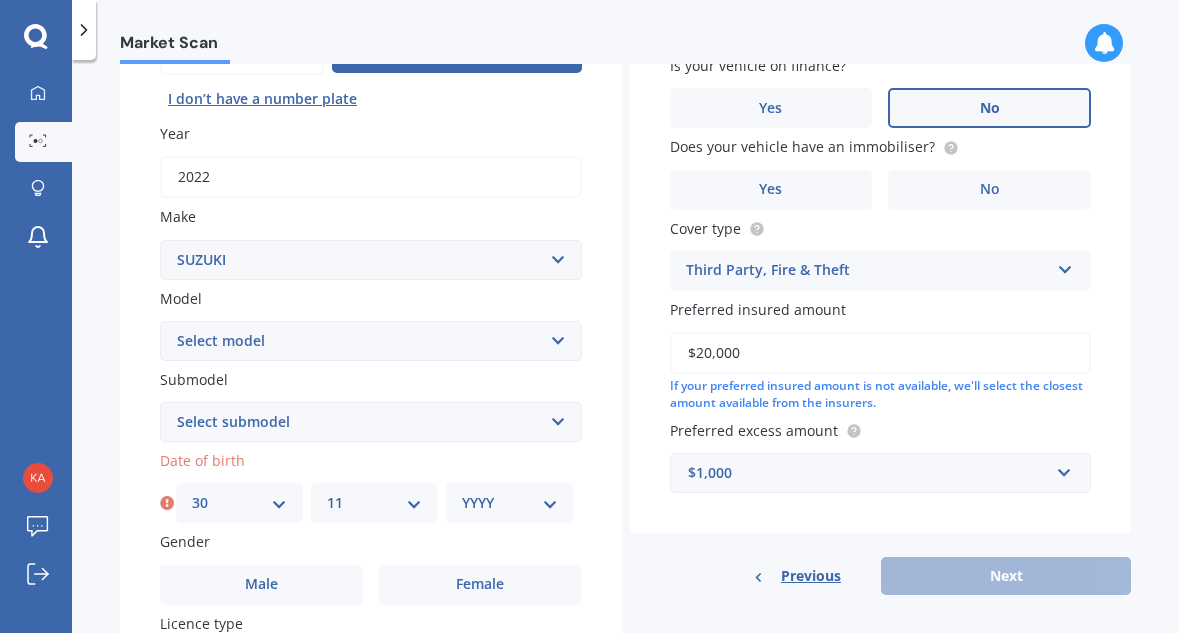 click on "YYYY 2025 2024 2023 2022 2021 2020 2019 2018 2017 2016 2015 2014 2013 2012 2011 2010 2009 2008 2007 2006 2005 2004 2003 2002 2001 2000 1999 1998 1997 1996 1995 1994 1993 1992 1991 1990 1989 1988 1987 1986 1985 1984 1983 1982 1981 1980 1979 1978 1977 1976 1975 1974 1973 1972 1971 1970 1969 1968 1967 1966 1965 1964 1963 1962 1961 1960 1959 1958 1957 1956 1955 1954 1953 1952 1951 1950 1949 1948 1947 1946 1945 1944 1943 1942 1941 1940 1939 1938 1937 1936 1935 1934 1933 1932 1931 1930 1929 1928 1927 1926" at bounding box center [509, 503] 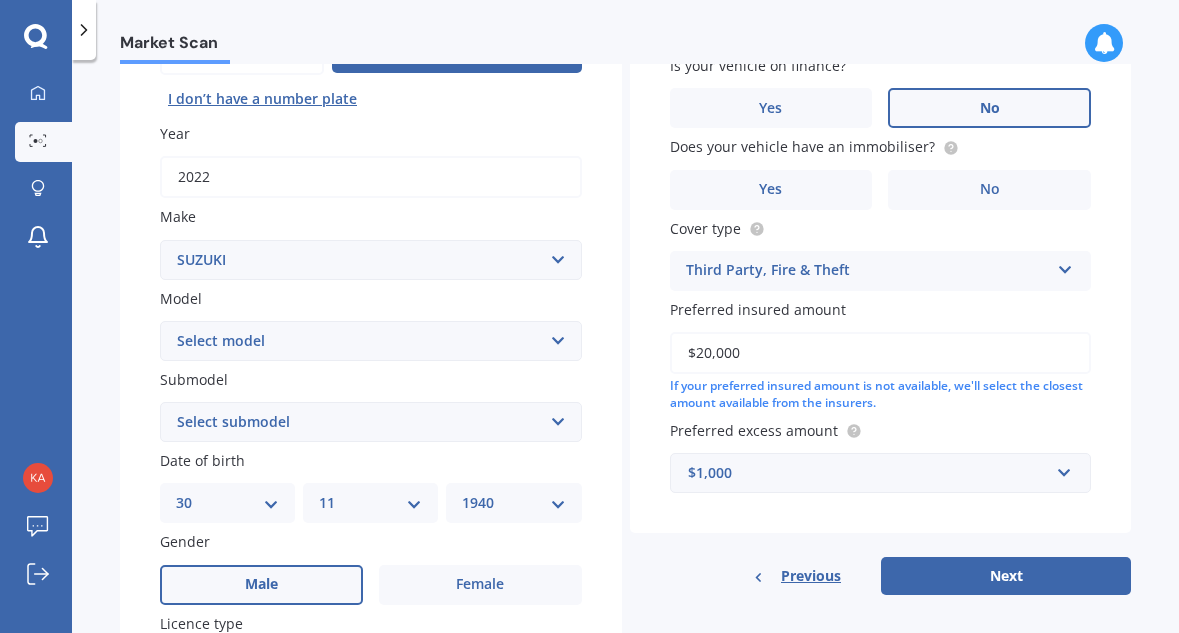 click on "Male" at bounding box center (261, 585) 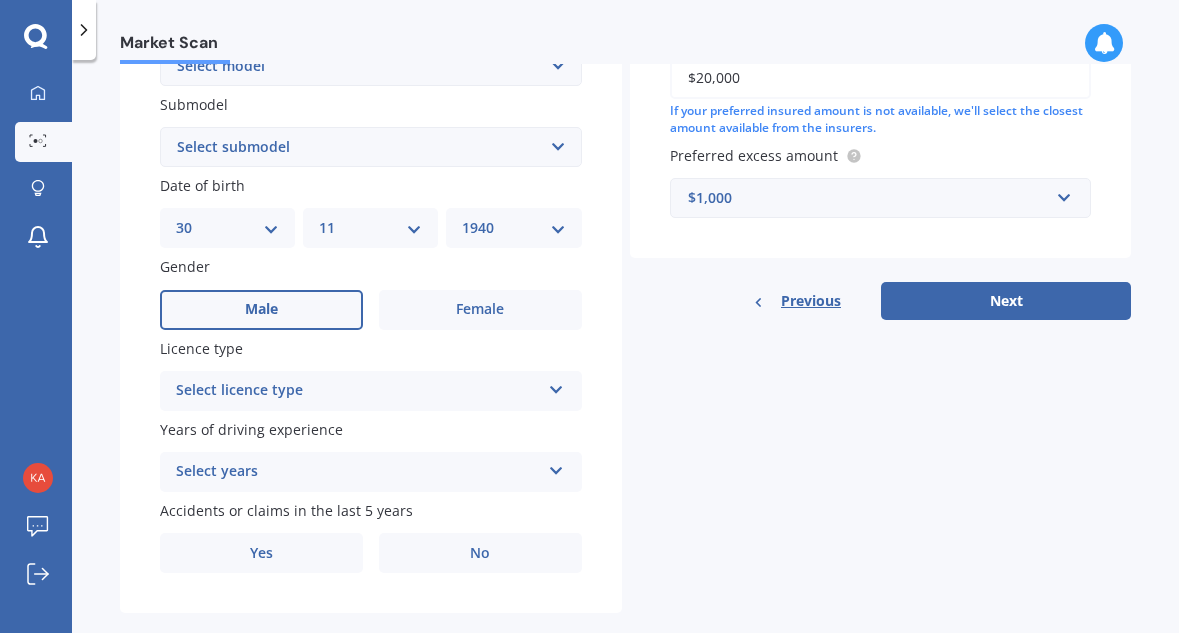 scroll, scrollTop: 520, scrollLeft: 0, axis: vertical 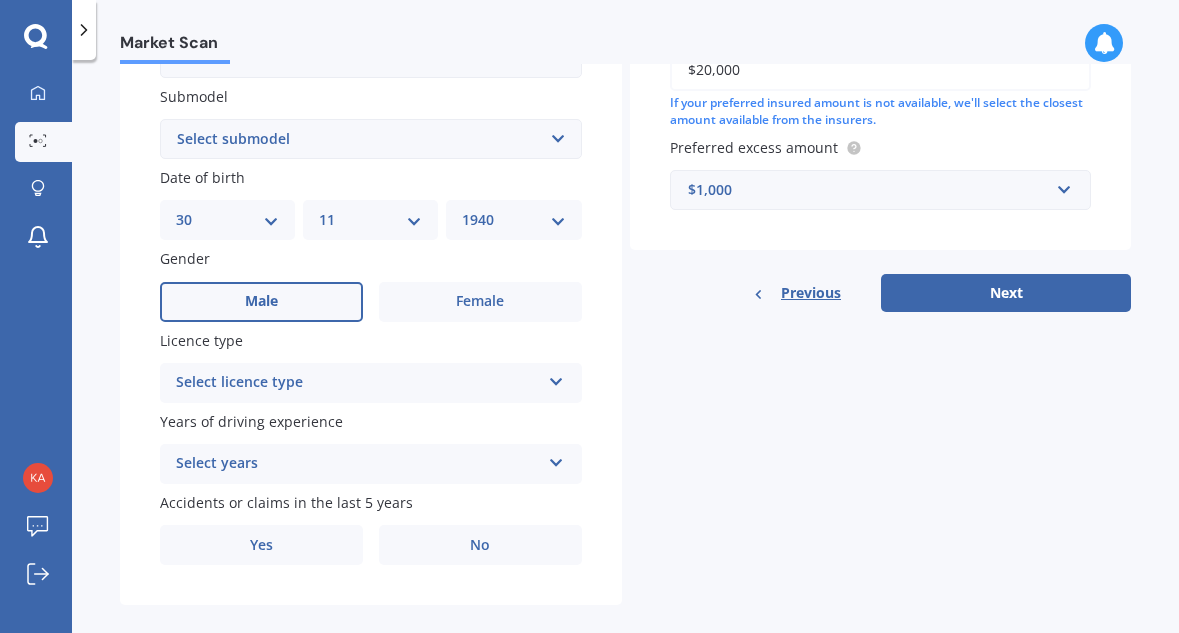 click at bounding box center [556, 378] 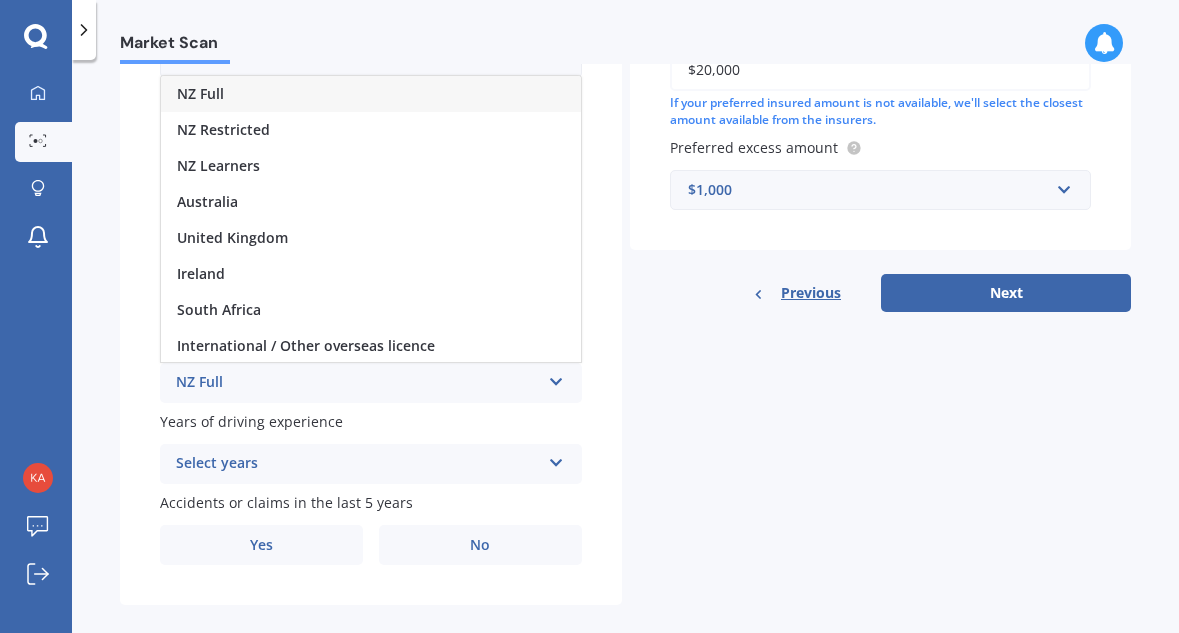 click on "NZ Full" at bounding box center (371, 94) 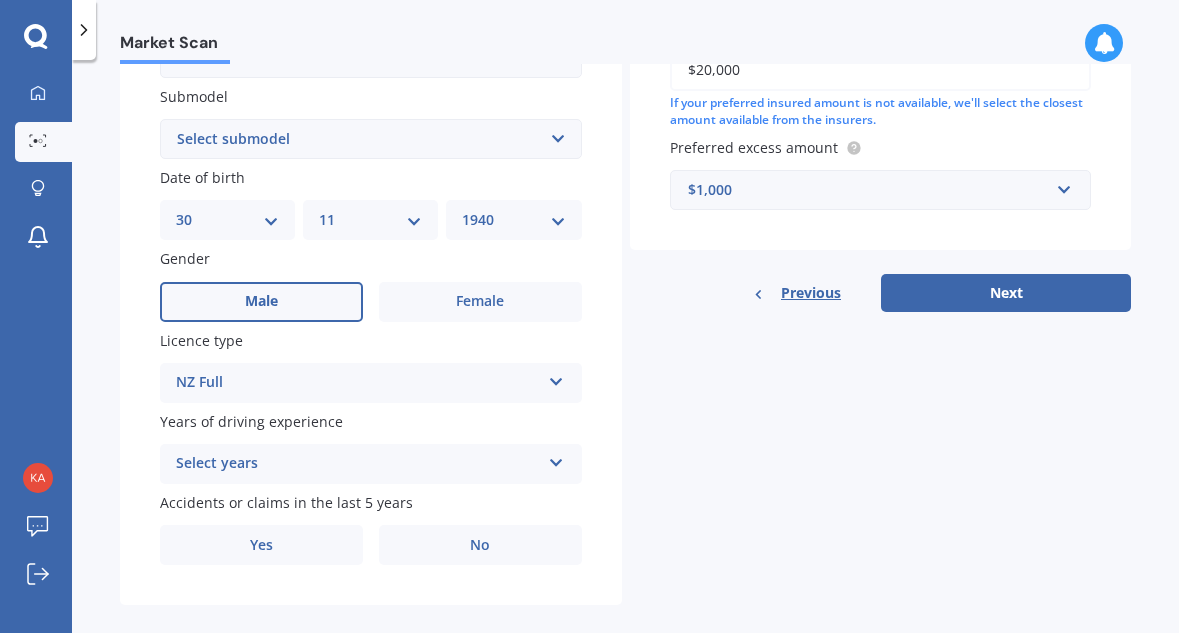 click at bounding box center (556, 378) 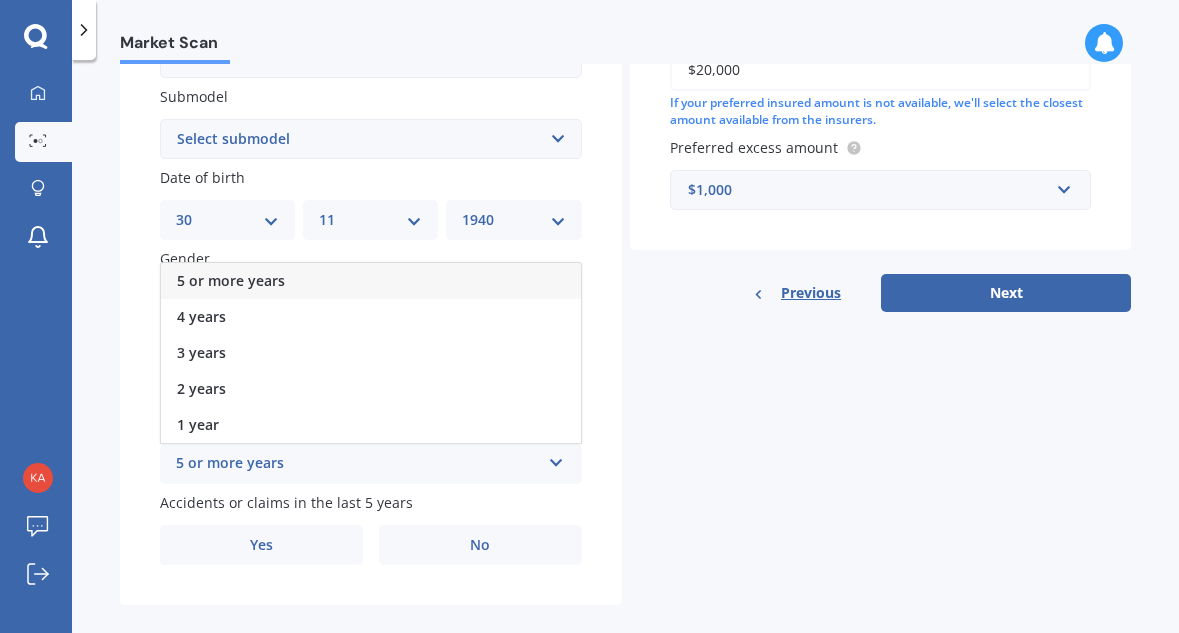click on "5 or more years" at bounding box center (371, 281) 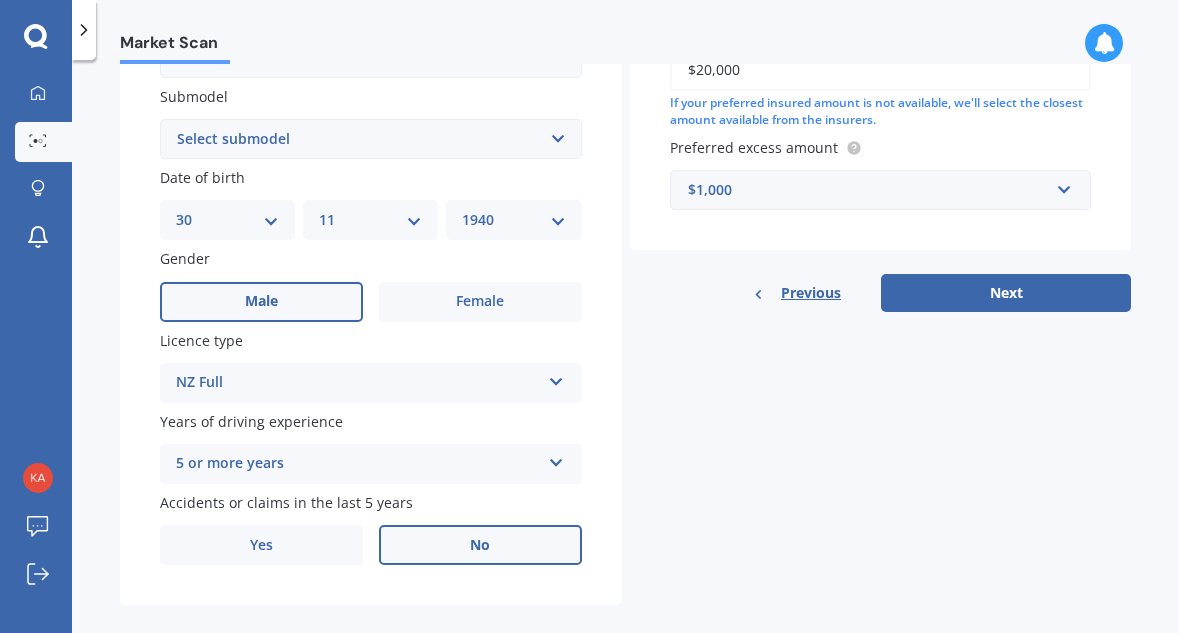 click on "No" at bounding box center [480, 302] 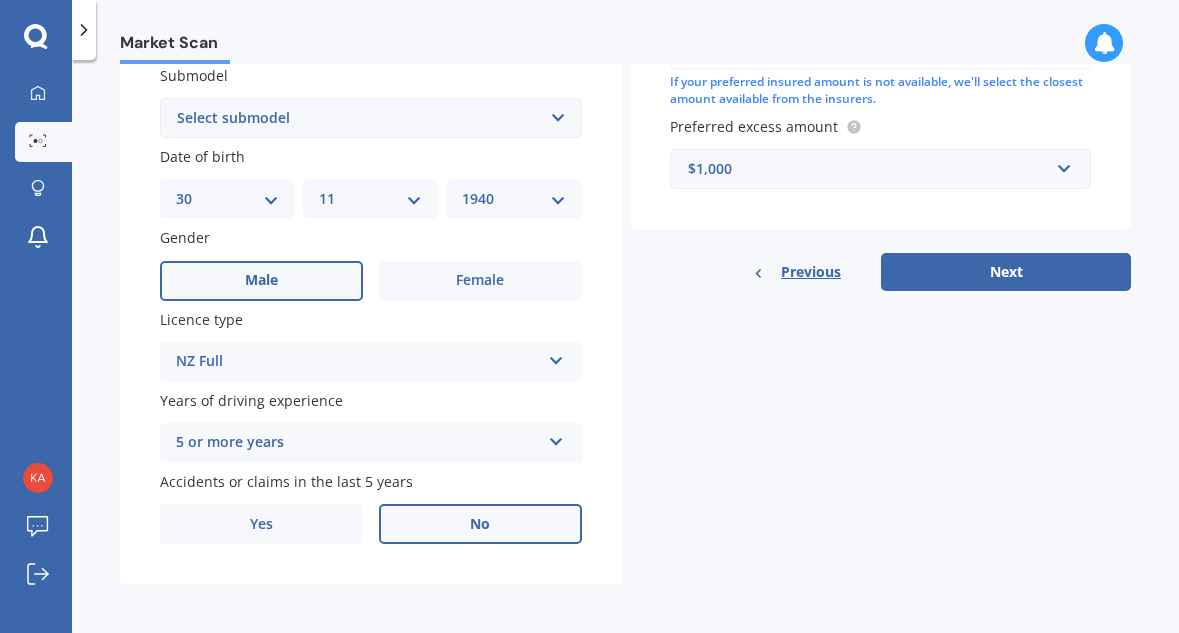 scroll, scrollTop: 549, scrollLeft: 0, axis: vertical 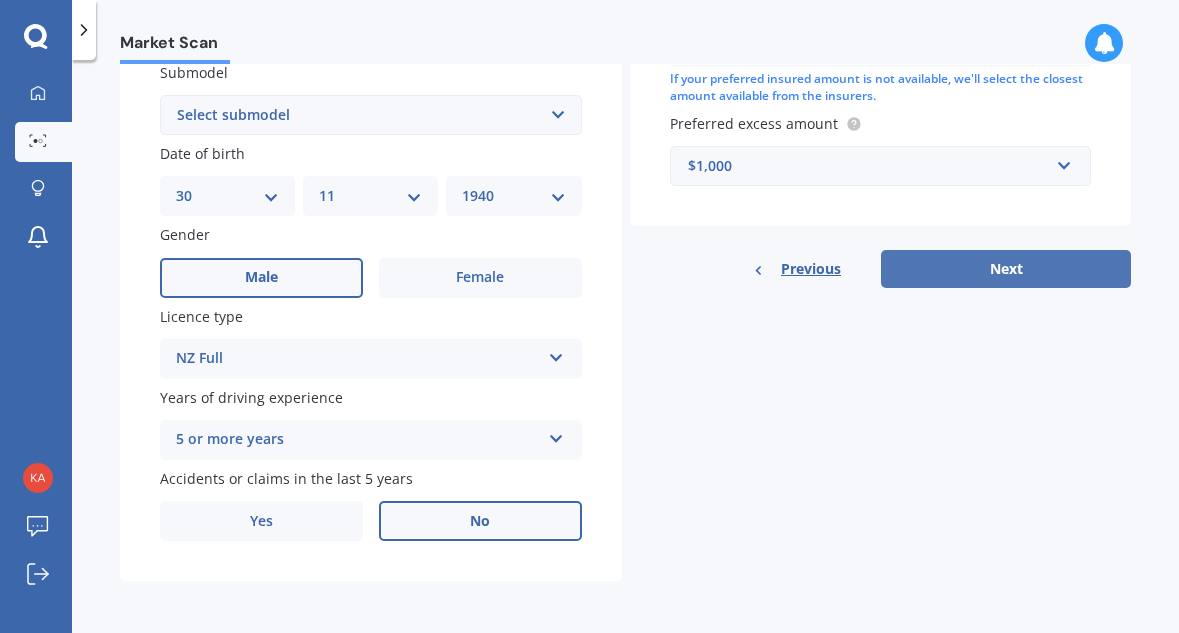 click on "Next" at bounding box center (1006, 269) 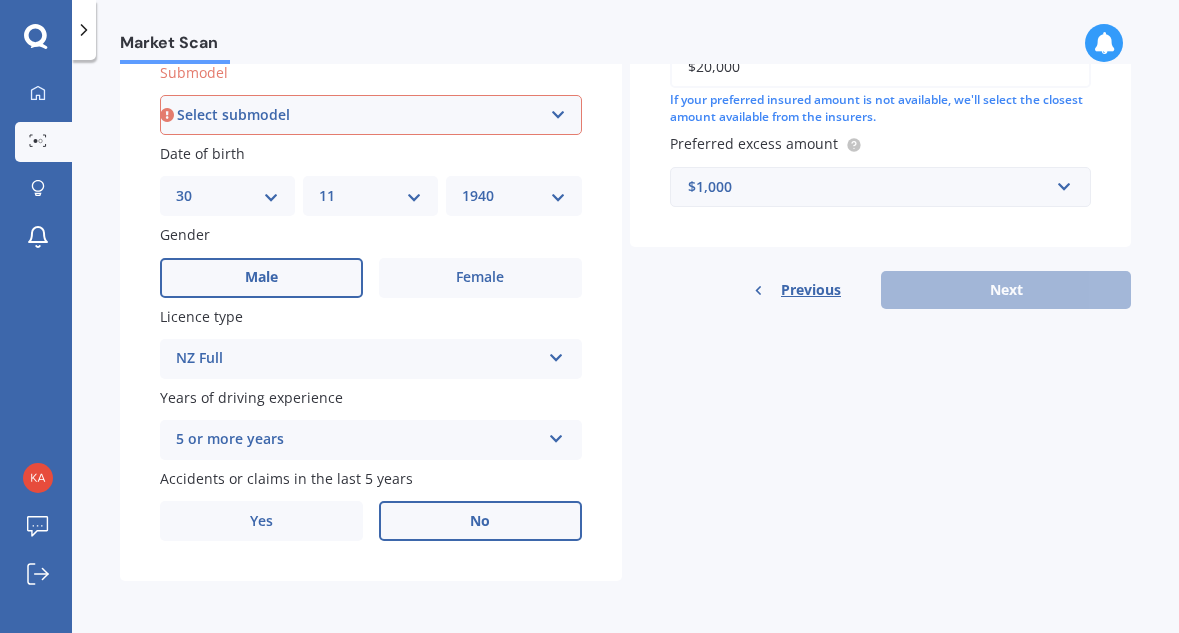 scroll, scrollTop: 544, scrollLeft: 0, axis: vertical 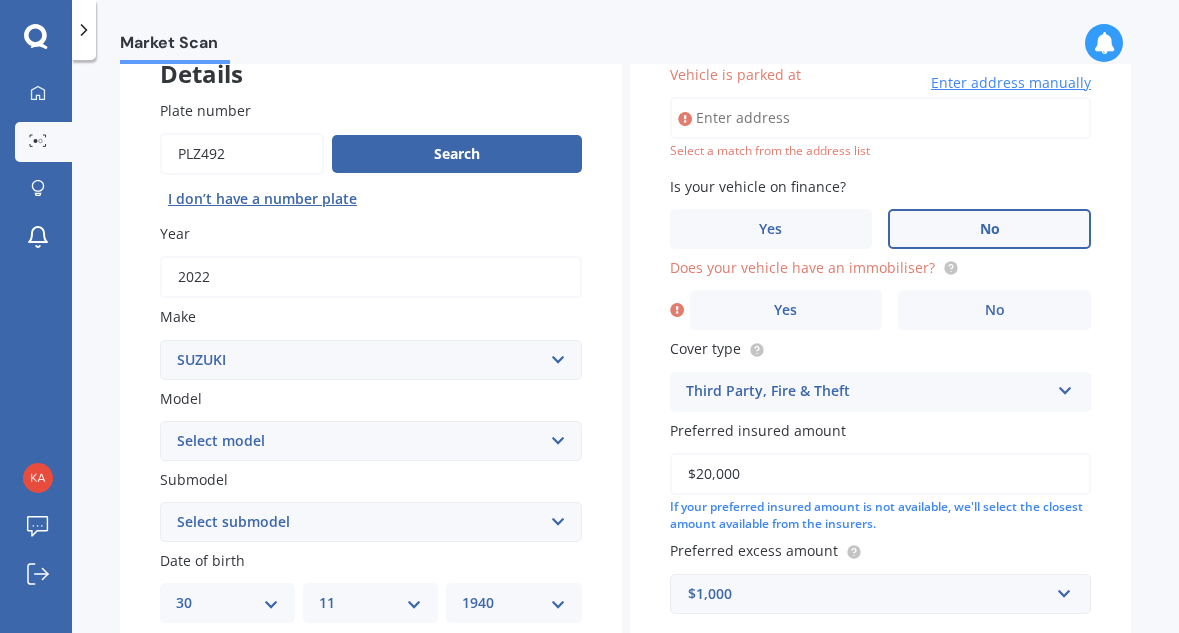 click on "Select a match from the address list" at bounding box center (881, 151) 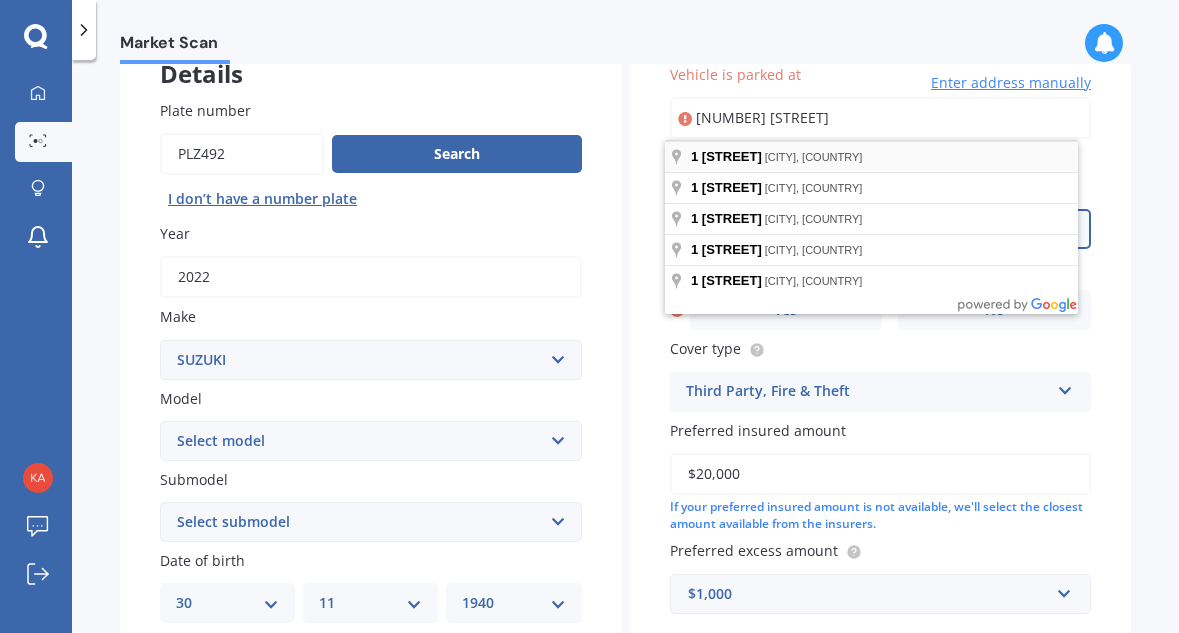type on "[NUMBER] [STREET]" 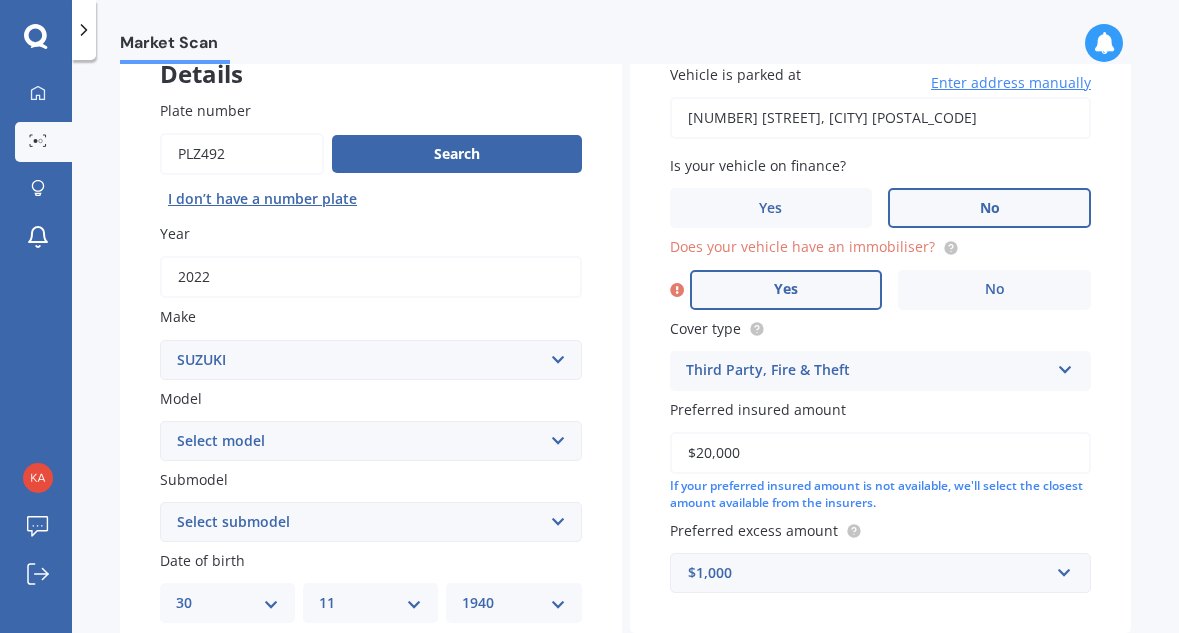 click on "Yes" at bounding box center (786, 289) 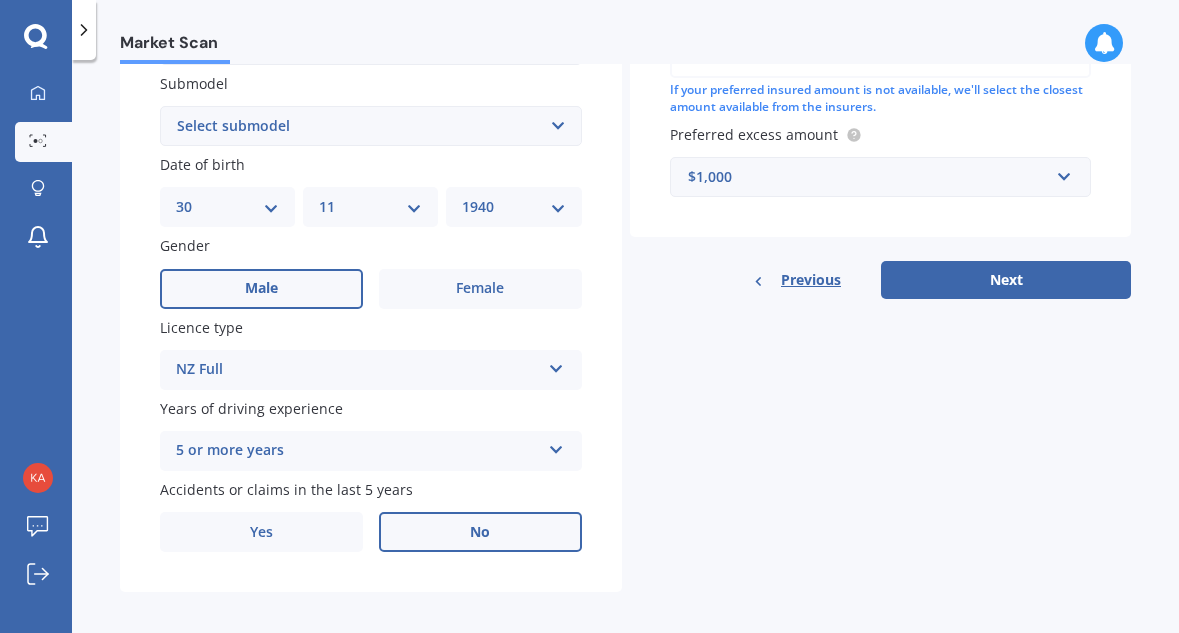 scroll, scrollTop: 549, scrollLeft: 0, axis: vertical 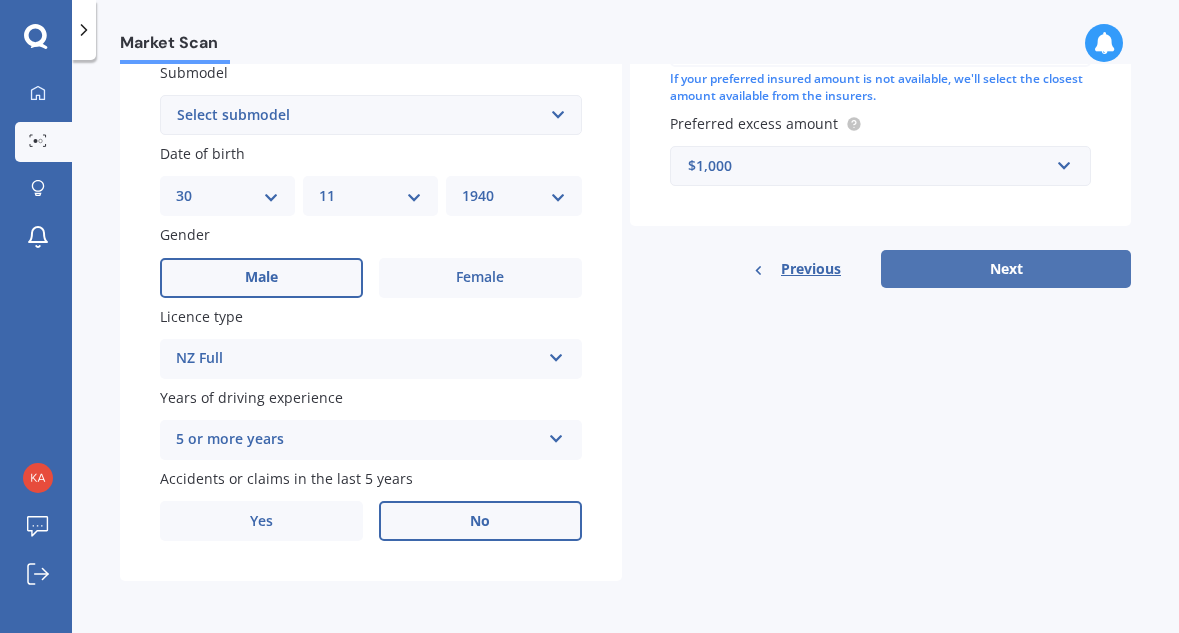 click on "Next" at bounding box center [1006, 269] 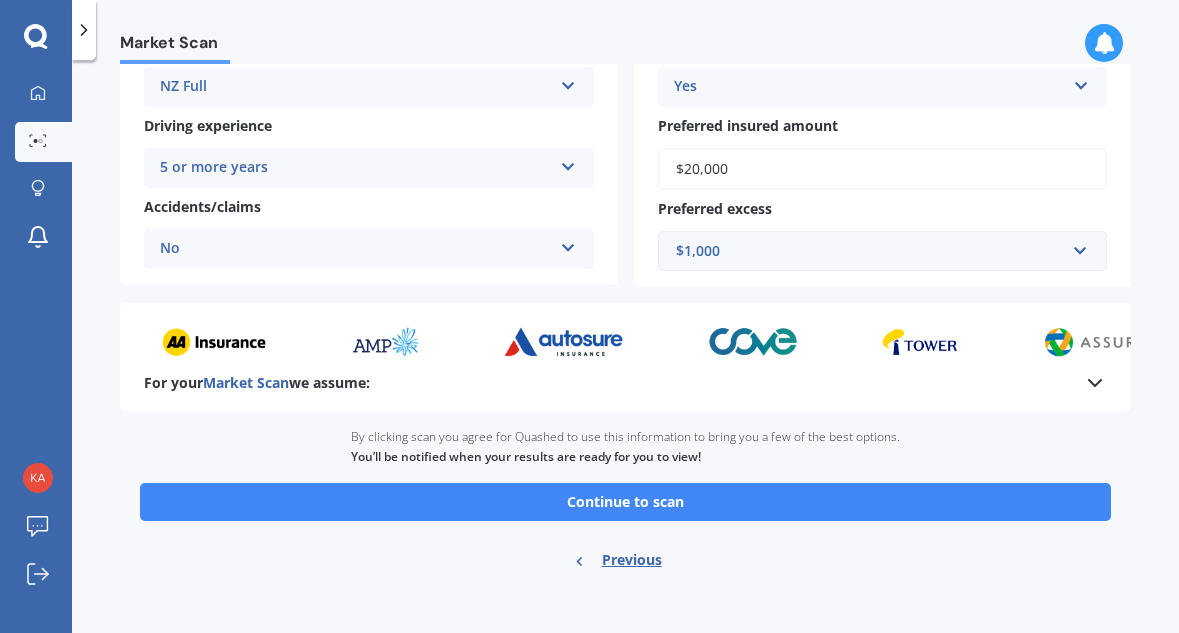 scroll, scrollTop: 402, scrollLeft: 0, axis: vertical 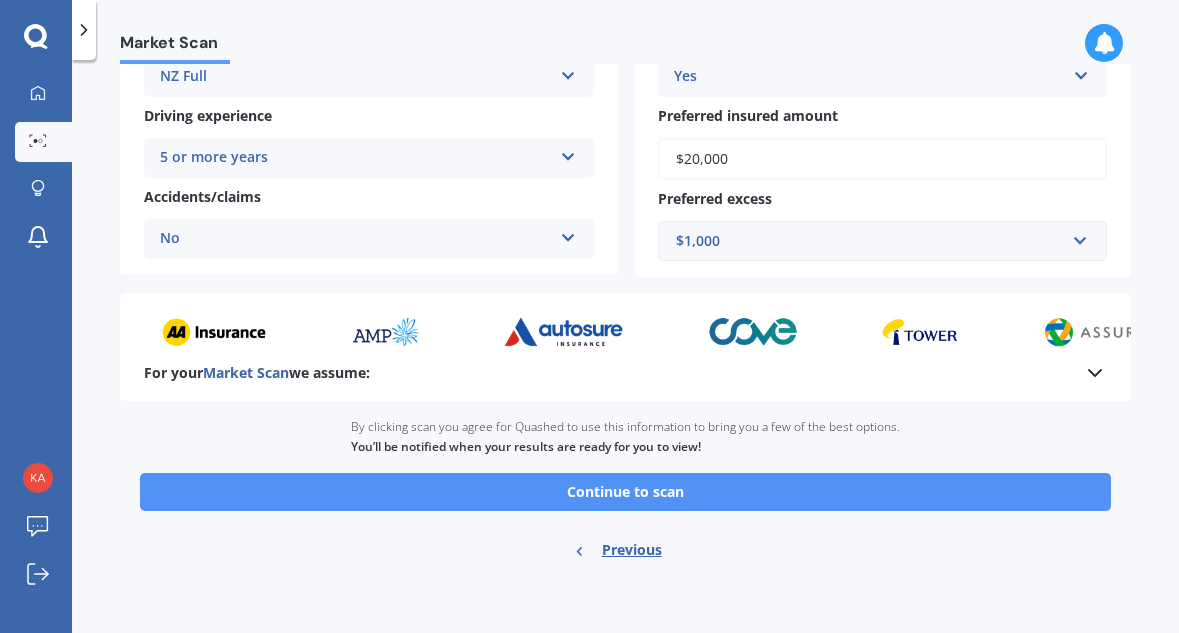 click on "Continue to scan" at bounding box center (625, 492) 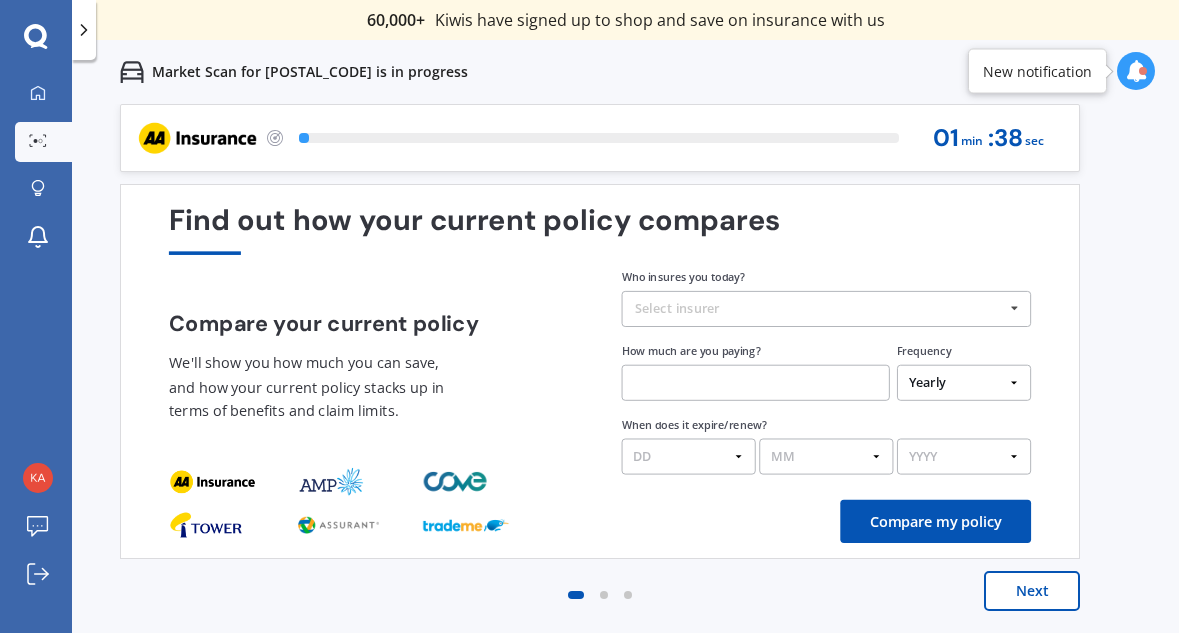 scroll, scrollTop: 0, scrollLeft: 0, axis: both 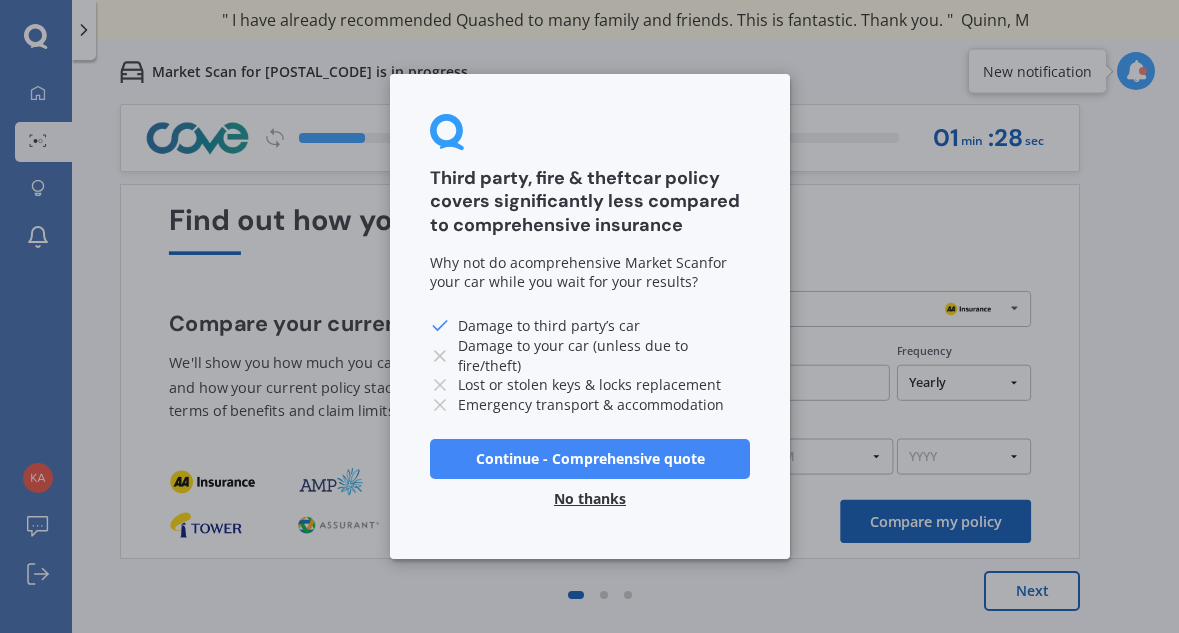 click on "Continue - Comprehensive quote" at bounding box center (590, 459) 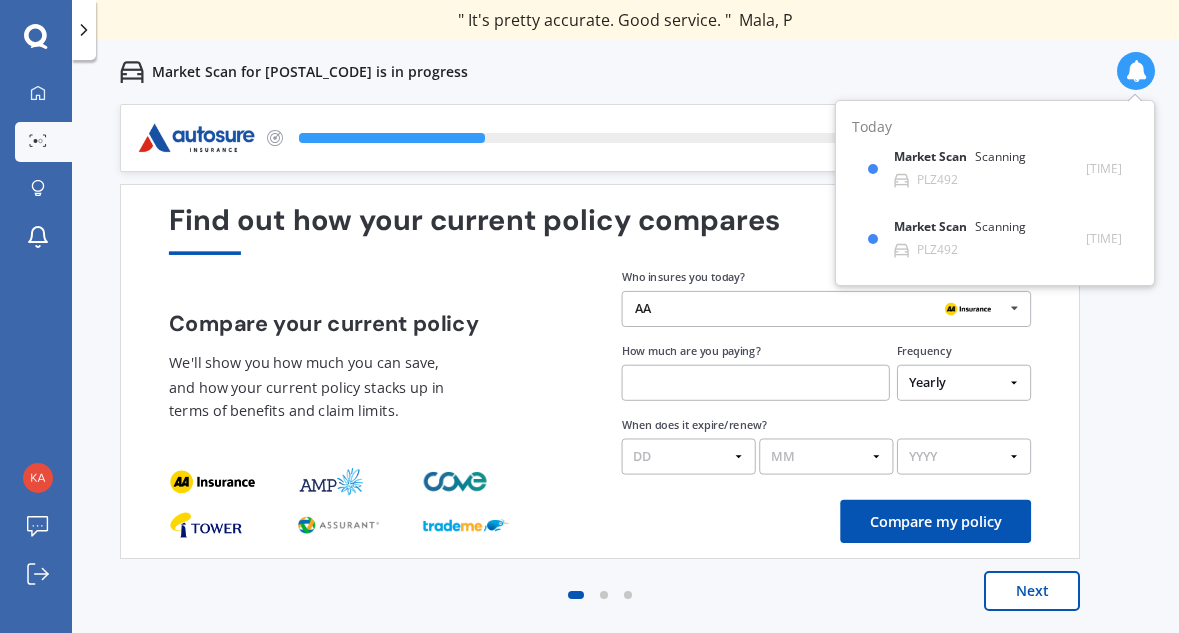click on "Next" at bounding box center (1032, 591) 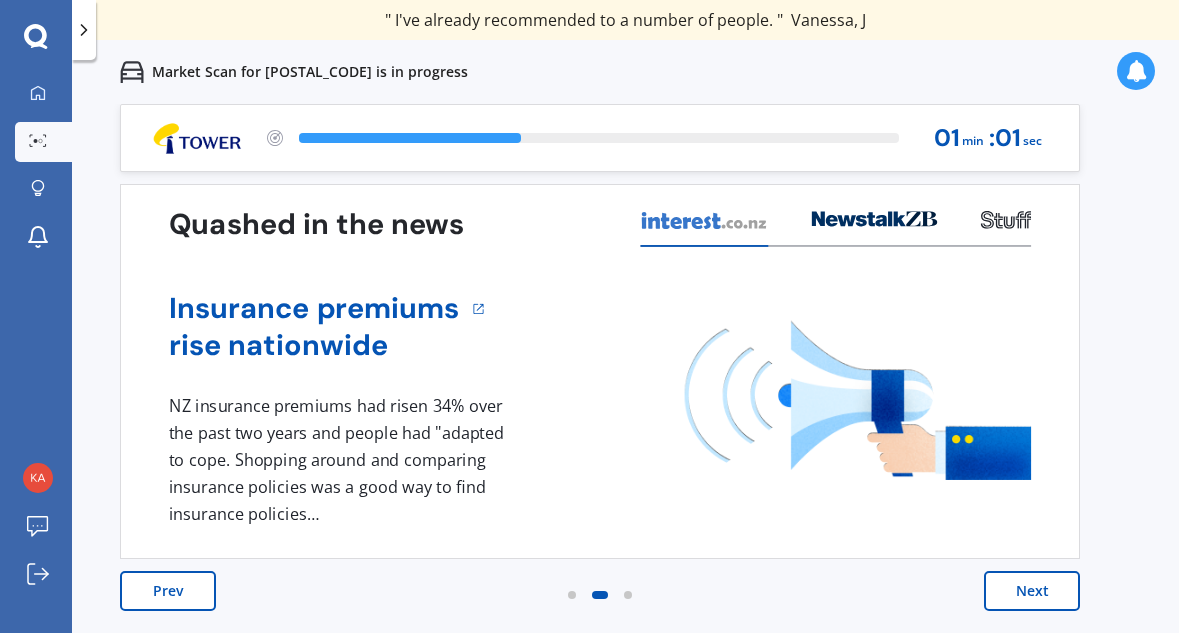 click on "Next" at bounding box center (1032, 591) 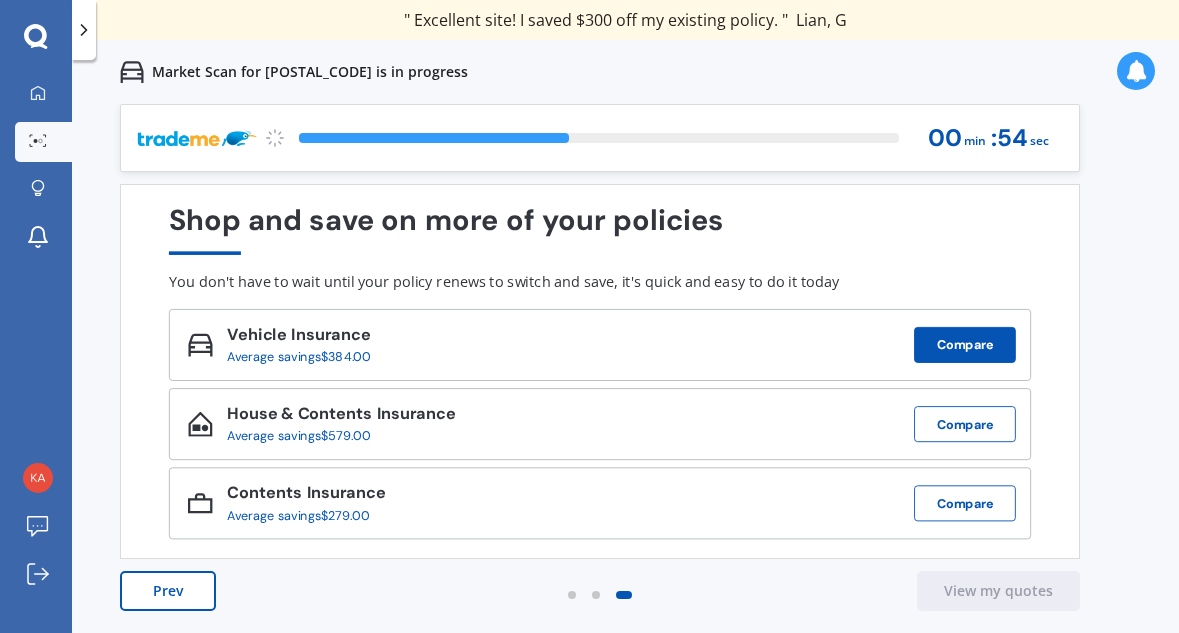 click on "Compare" at bounding box center [965, 345] 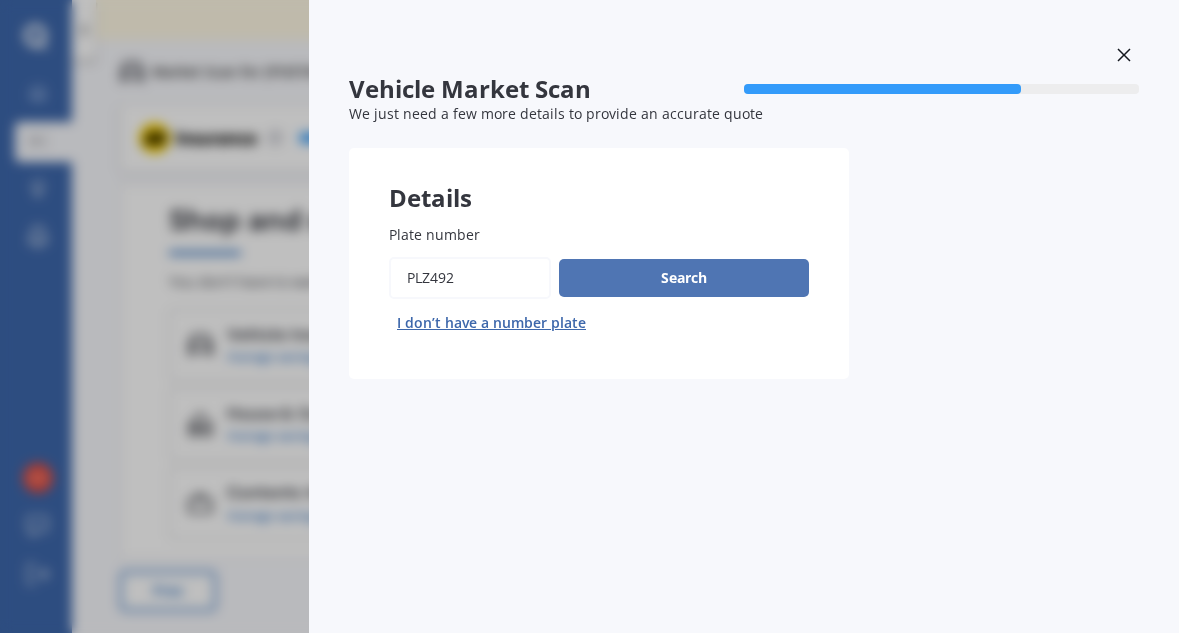 click on "Search" at bounding box center [684, 278] 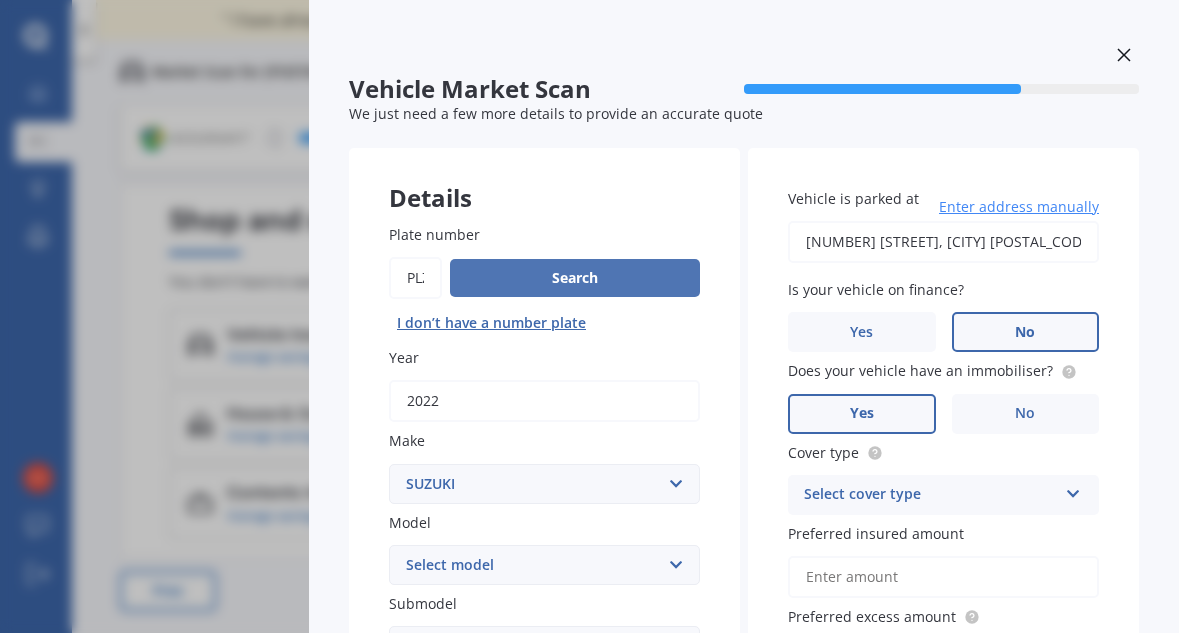 click on "Search" at bounding box center (575, 278) 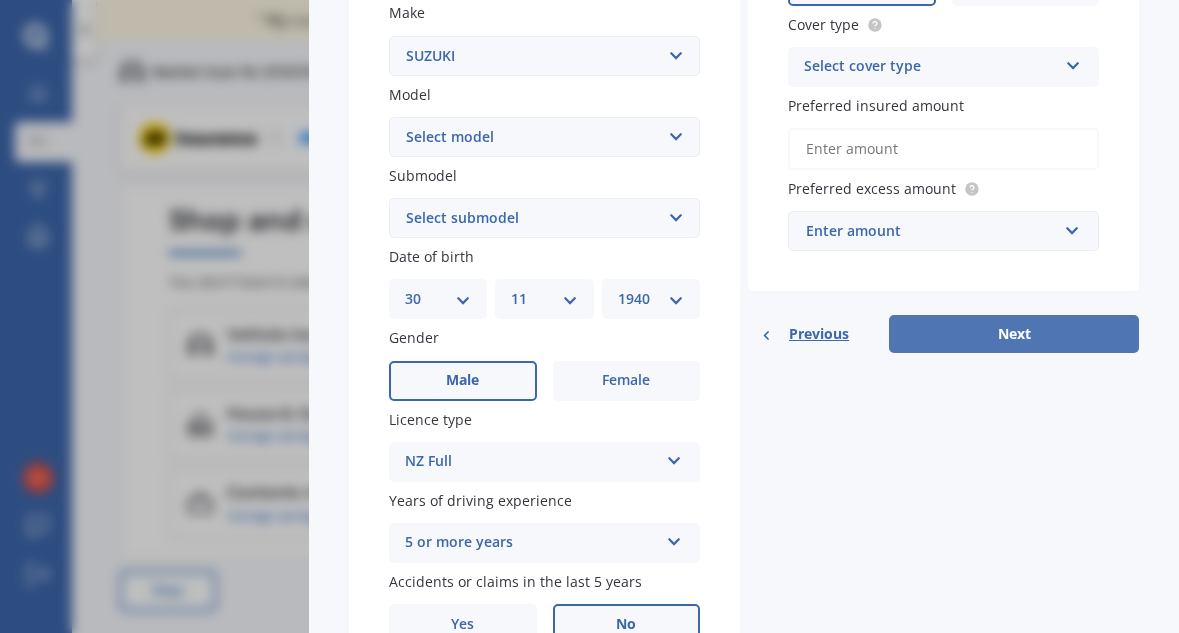 scroll, scrollTop: 540, scrollLeft: 0, axis: vertical 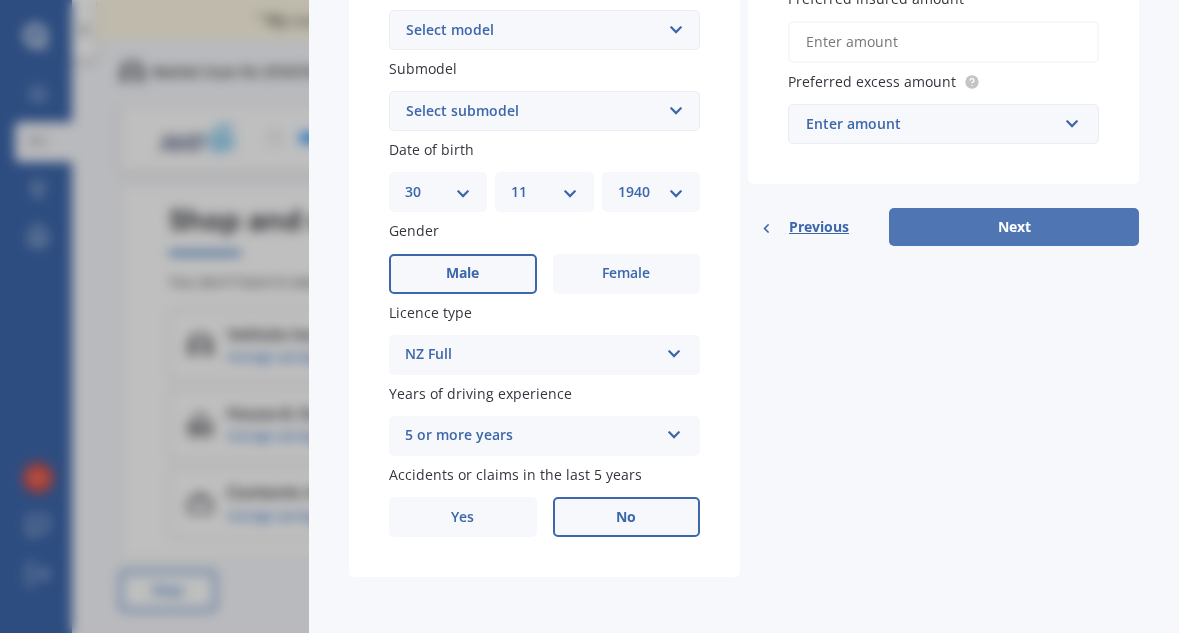 click on "Next" at bounding box center (1014, 227) 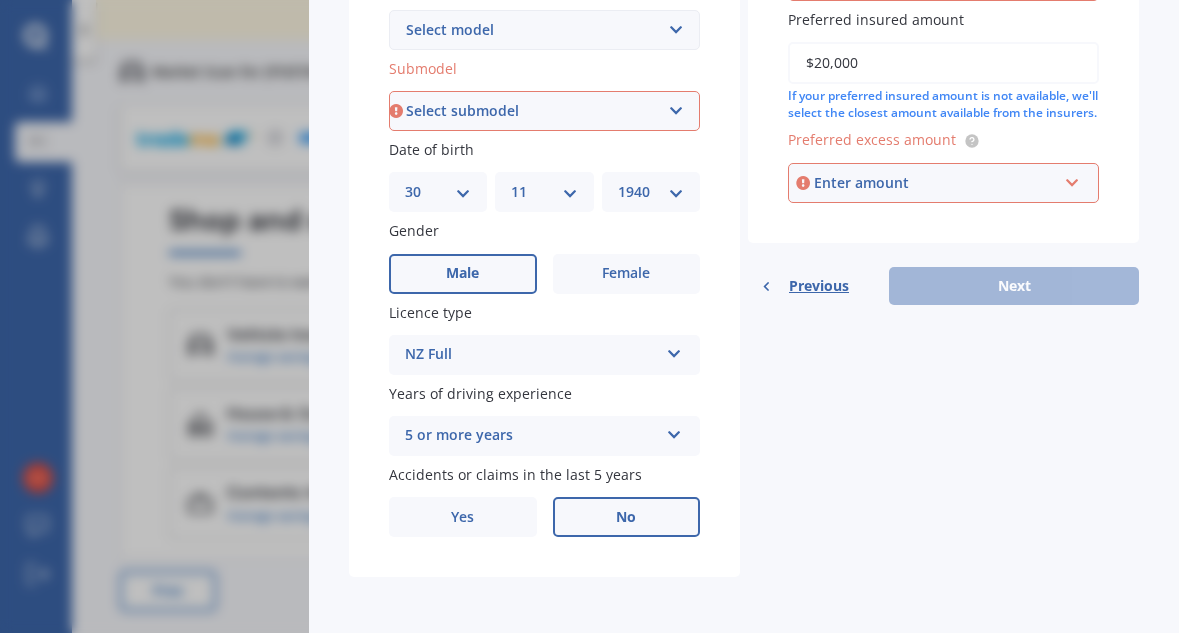 type on "$20,000" 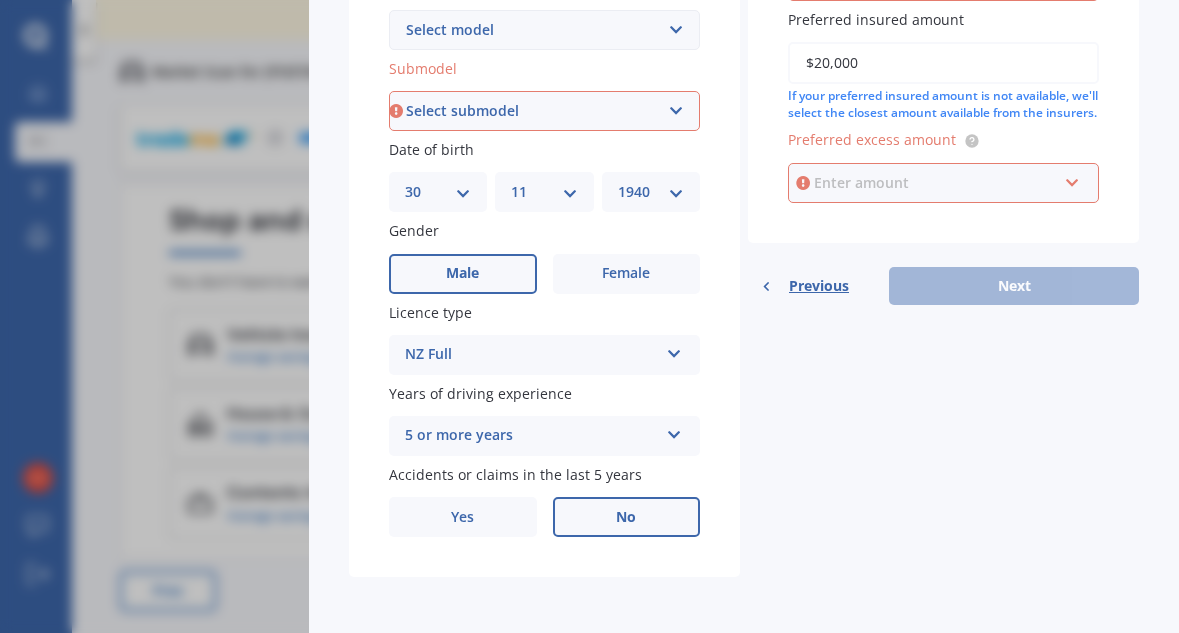 click at bounding box center (936, 183) 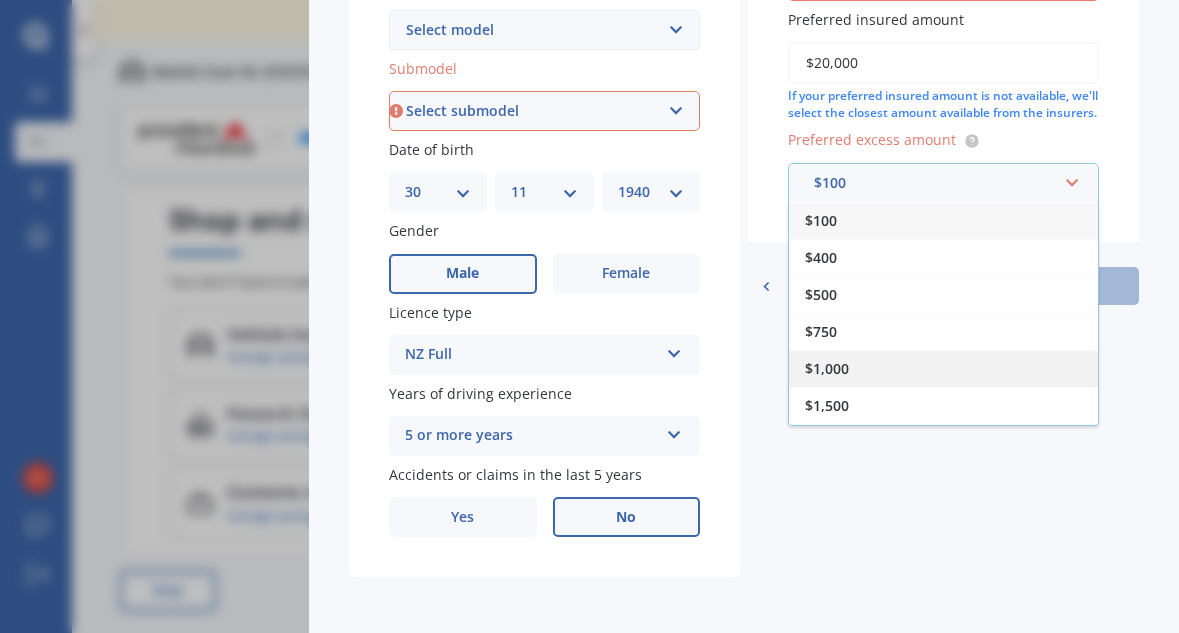 click on "$1,000" at bounding box center [821, 220] 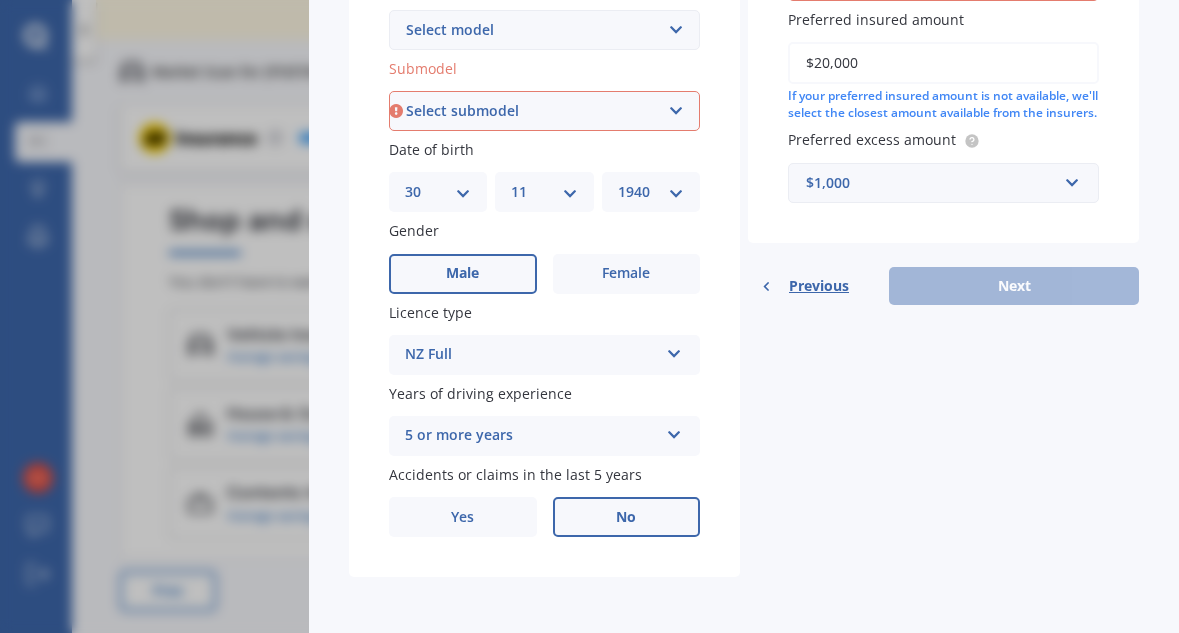 click on "Previous Next" at bounding box center (943, 286) 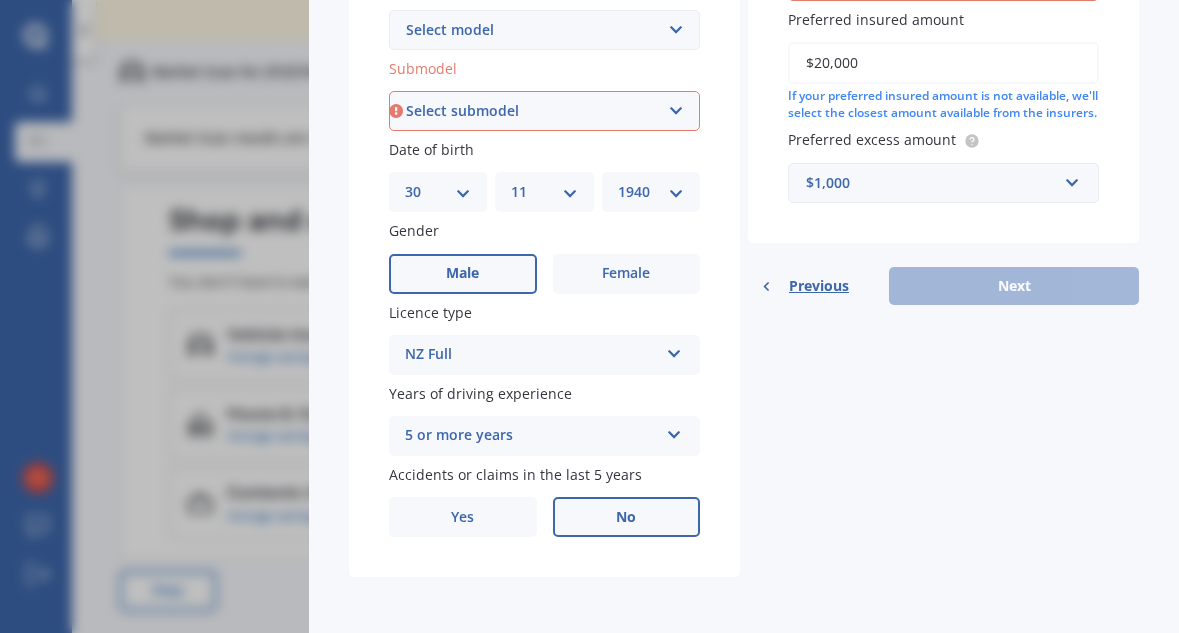 click on "[MODEL]" at bounding box center [544, 111] 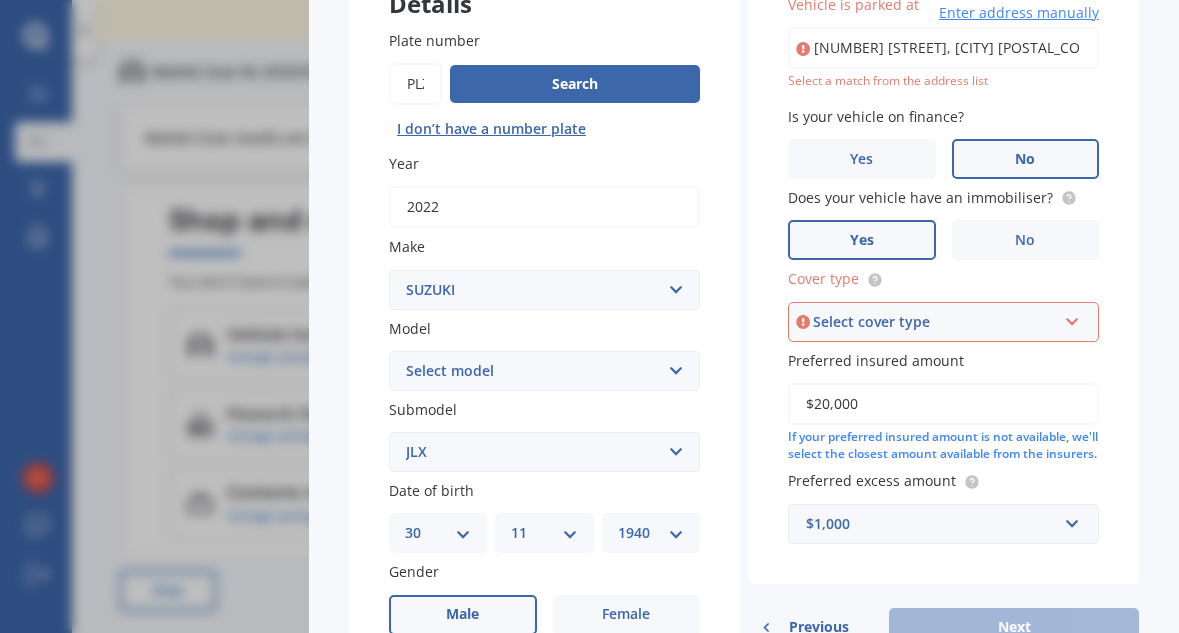 scroll, scrollTop: 187, scrollLeft: 0, axis: vertical 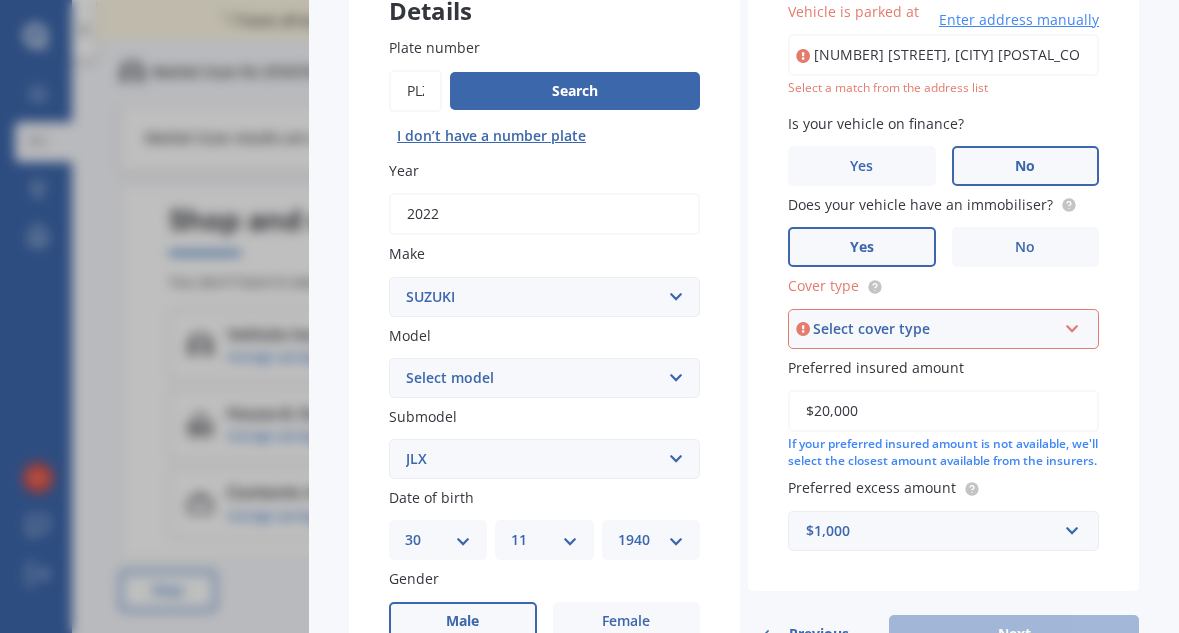 click at bounding box center [1072, 325] 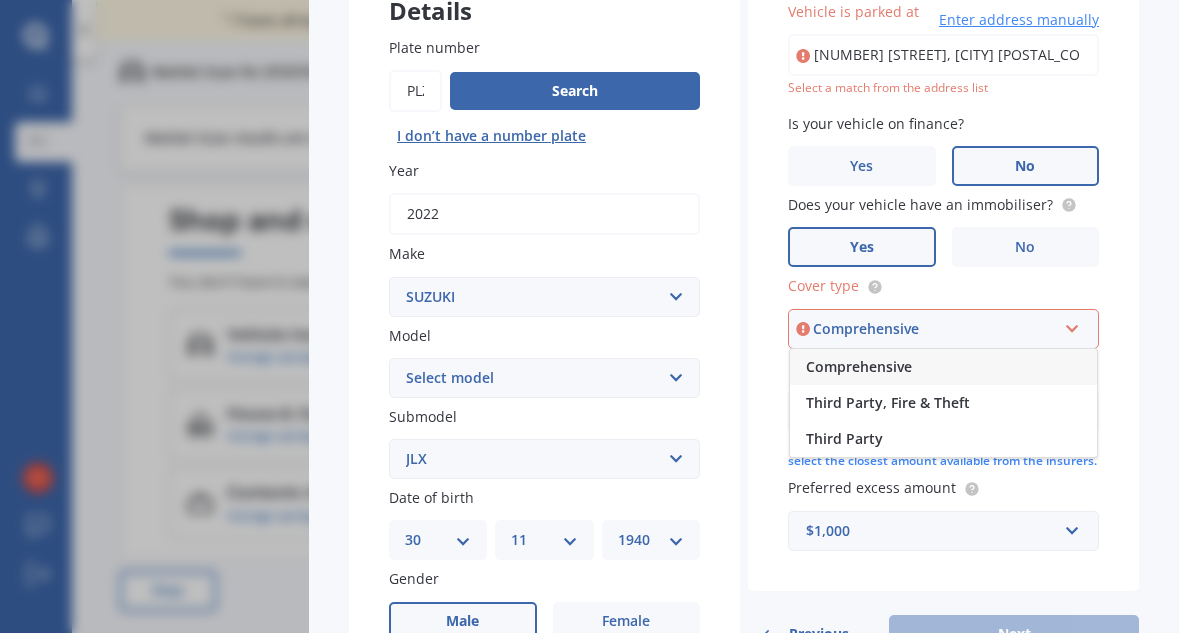 click on "Comprehensive" at bounding box center (943, 367) 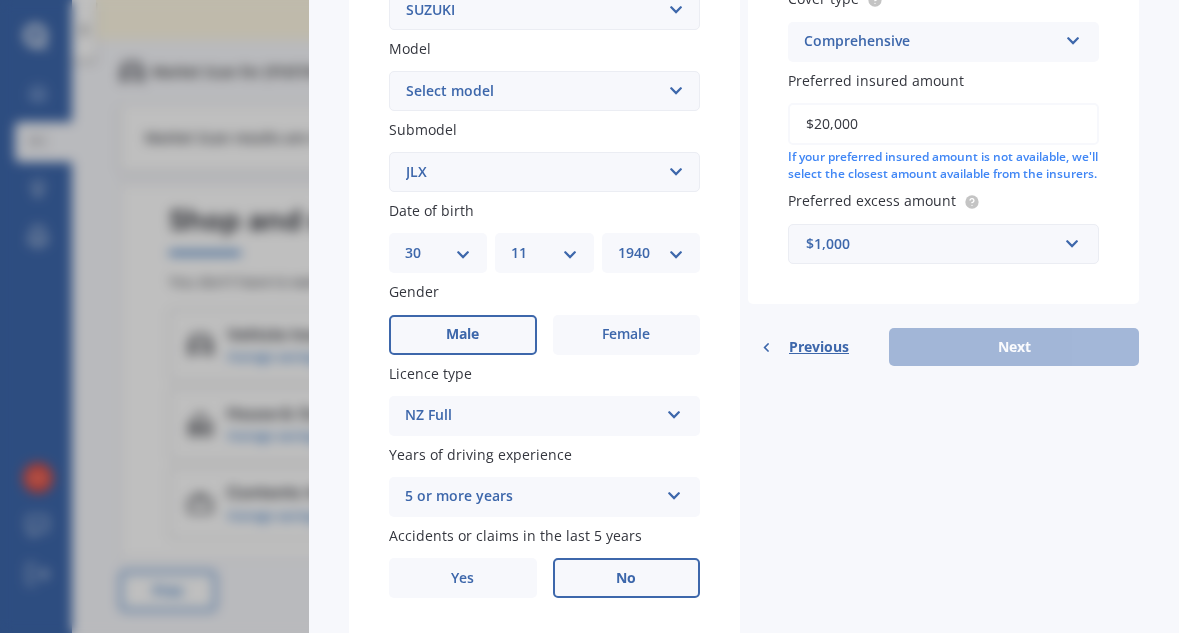 scroll, scrollTop: 479, scrollLeft: 0, axis: vertical 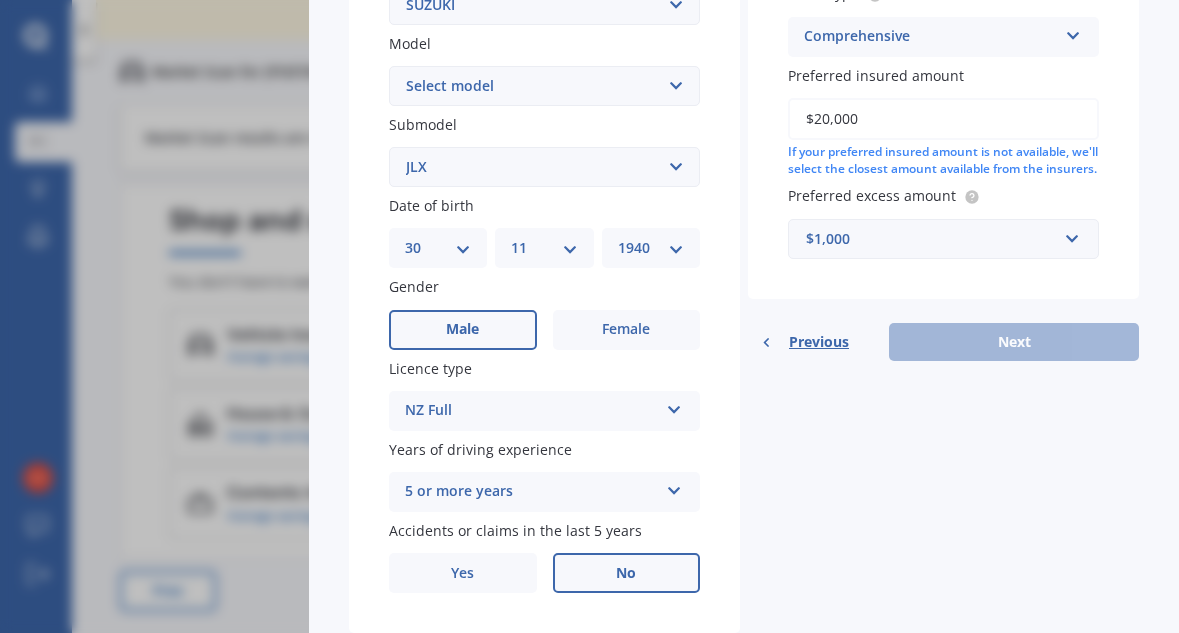click on "Previous Next" at bounding box center (943, 342) 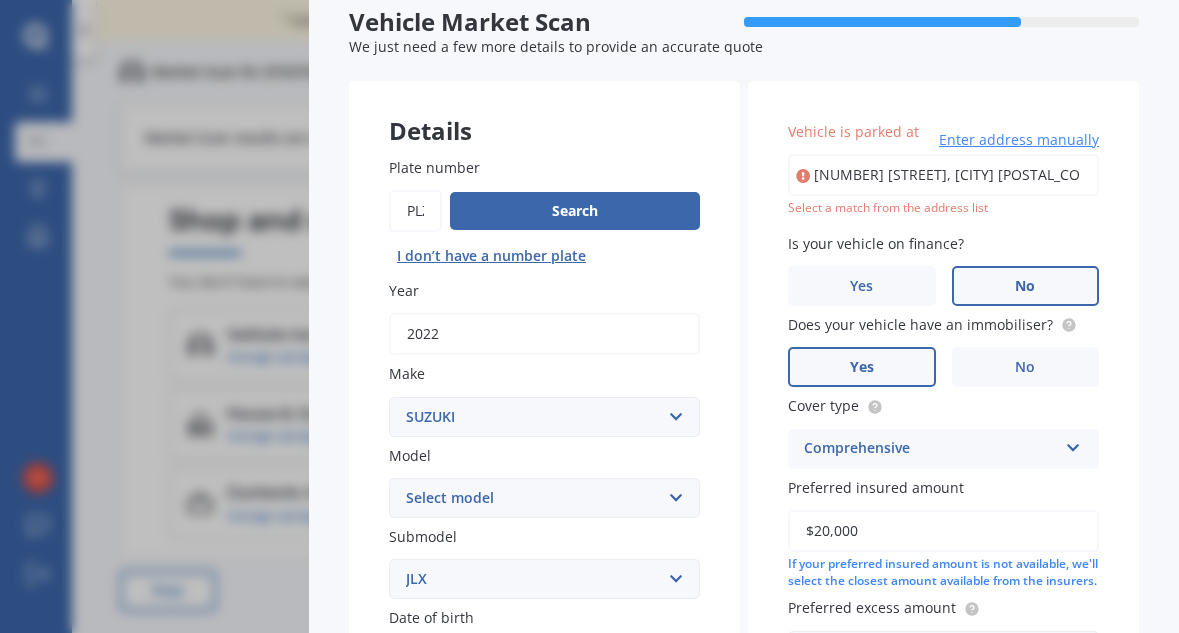 scroll, scrollTop: 0, scrollLeft: 0, axis: both 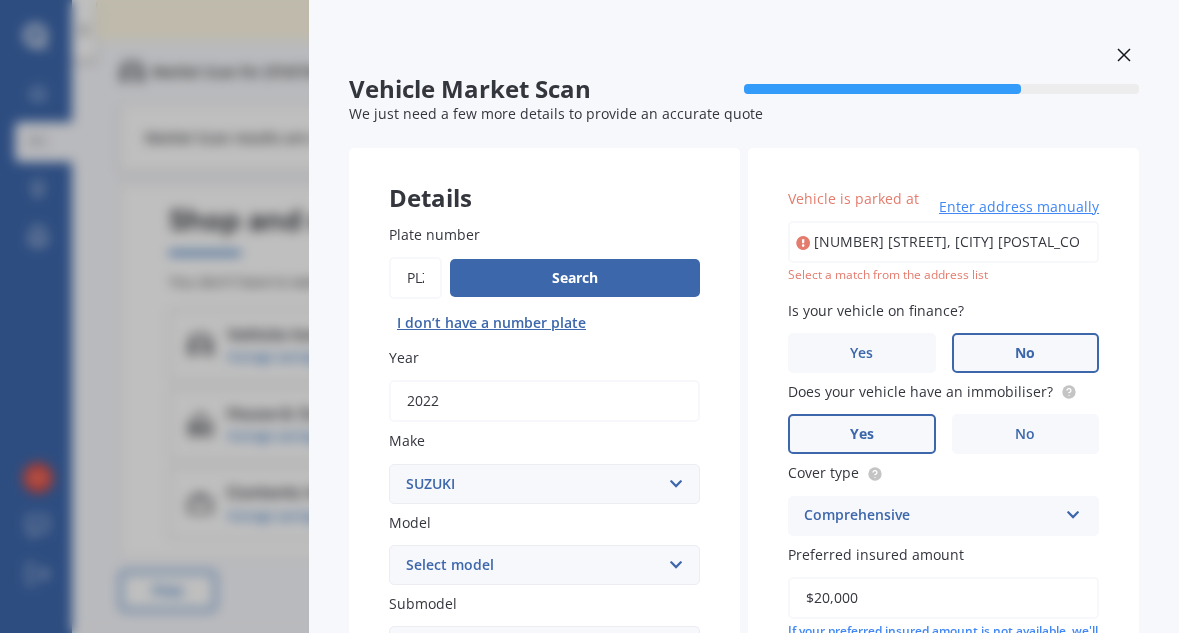 click on "Enter address manually" at bounding box center (1019, 207) 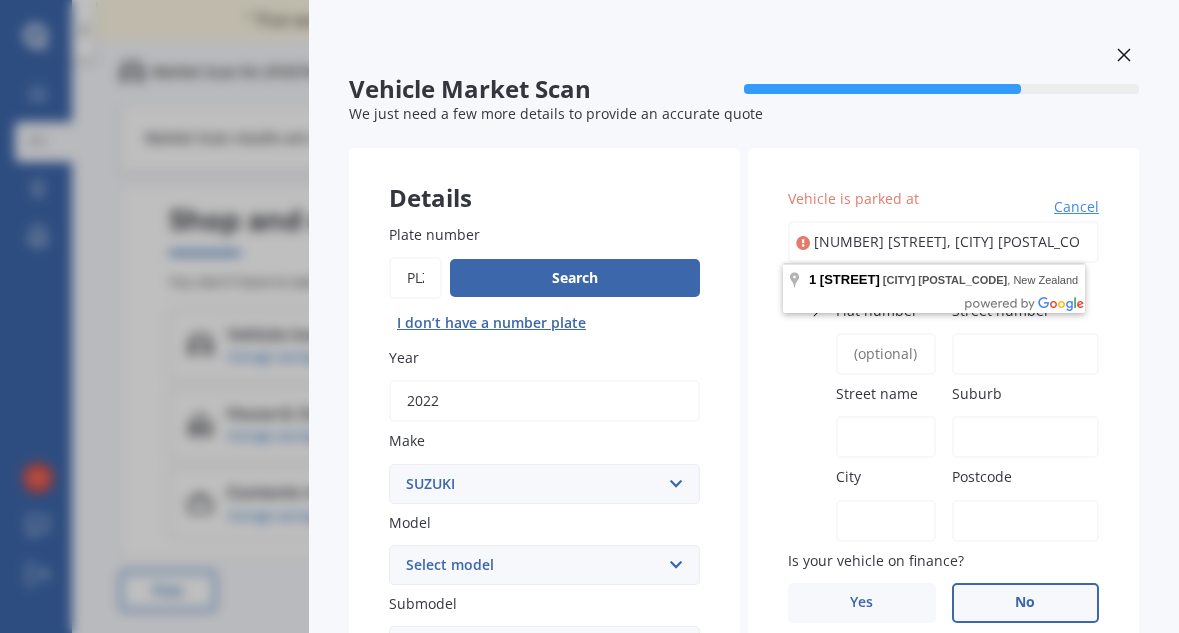 click on "[NUMBER] [STREET], [CITY] [POSTAL_CODE]" at bounding box center [943, 242] 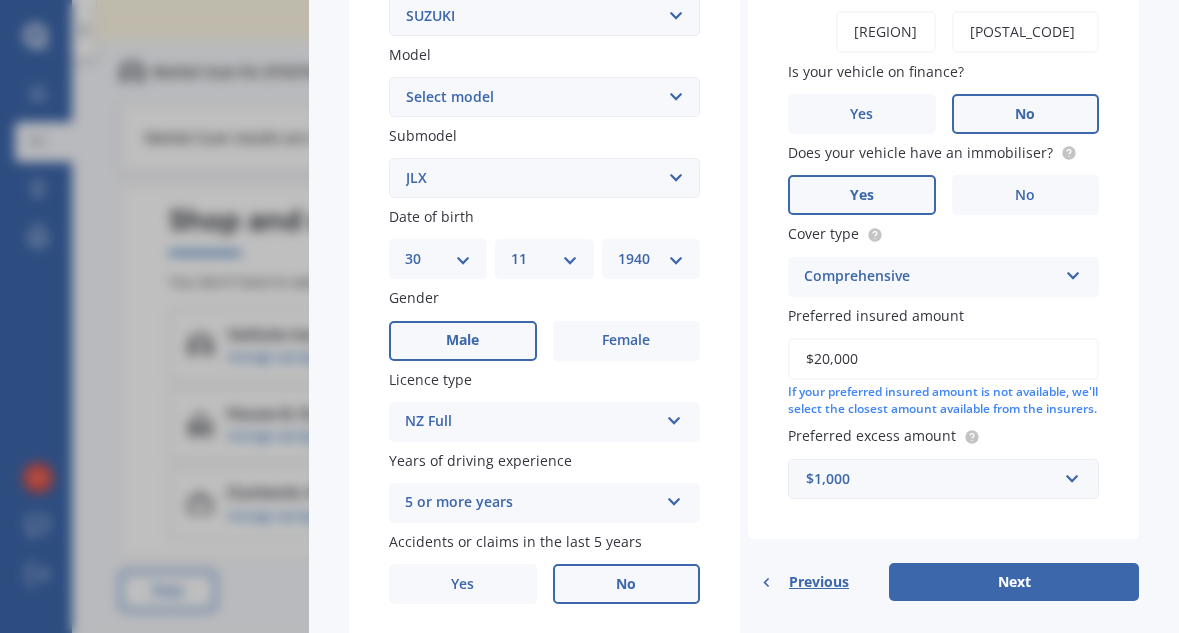scroll, scrollTop: 540, scrollLeft: 0, axis: vertical 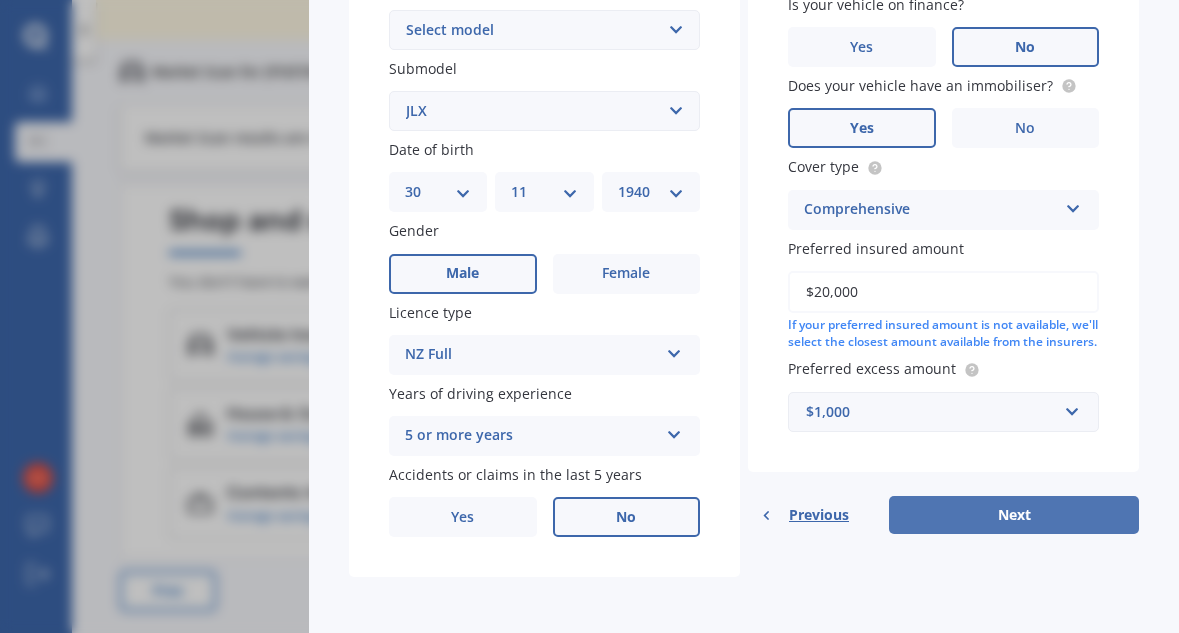 click on "Next" at bounding box center [1014, 515] 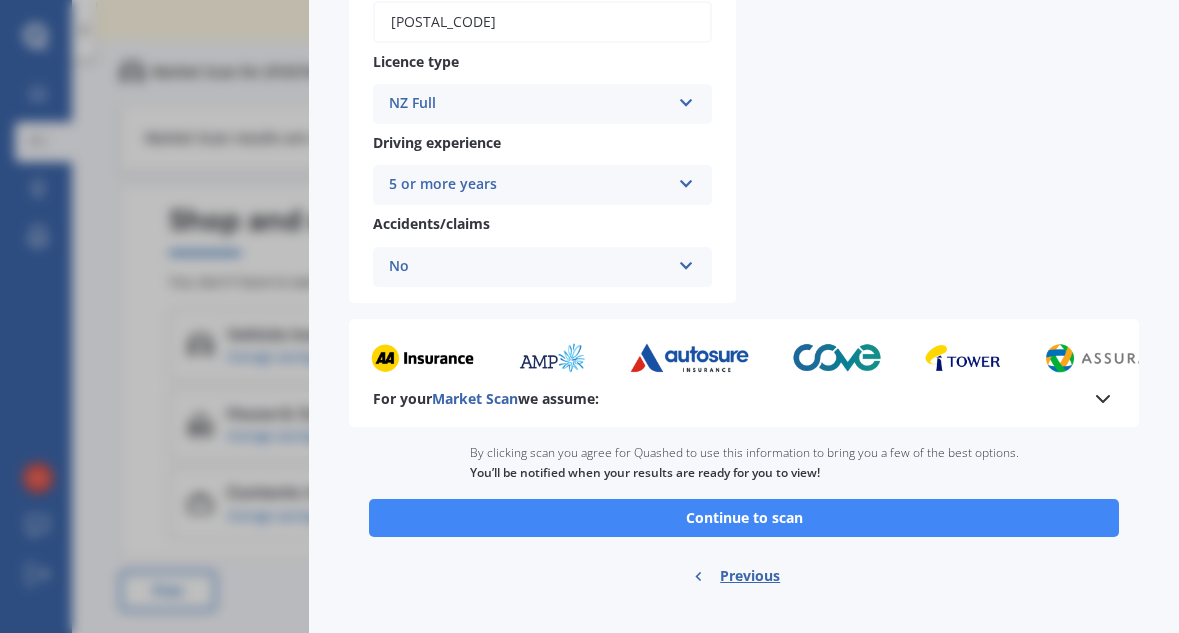 scroll, scrollTop: 809, scrollLeft: 0, axis: vertical 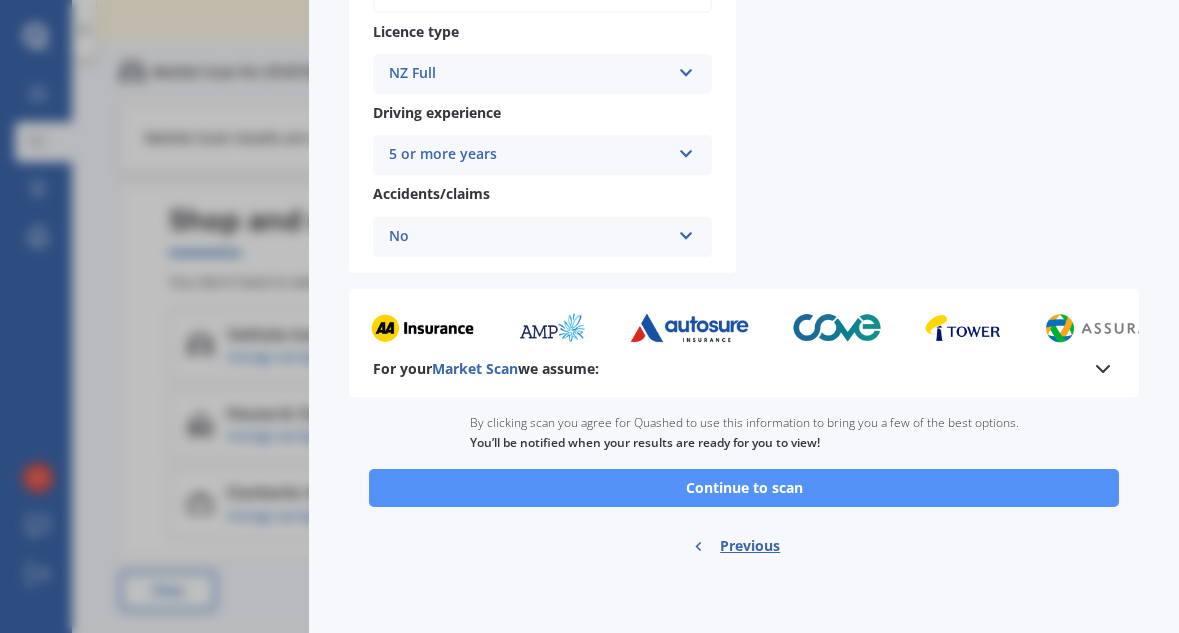 click on "Continue to scan" at bounding box center [744, 488] 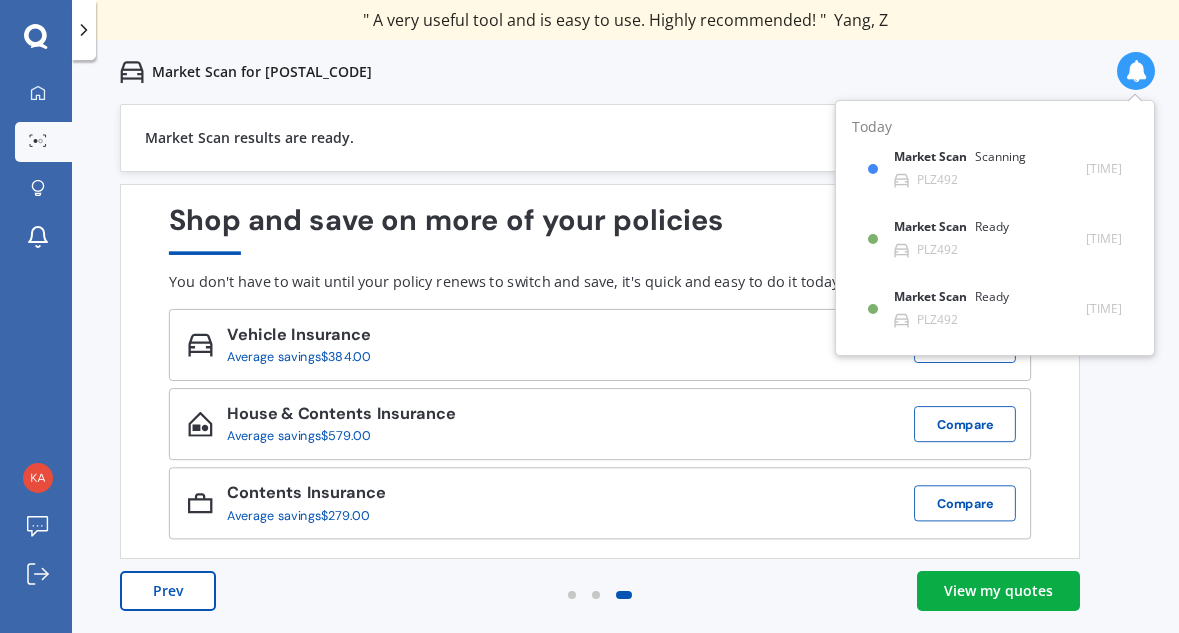 click on "View my quotes" at bounding box center [998, 591] 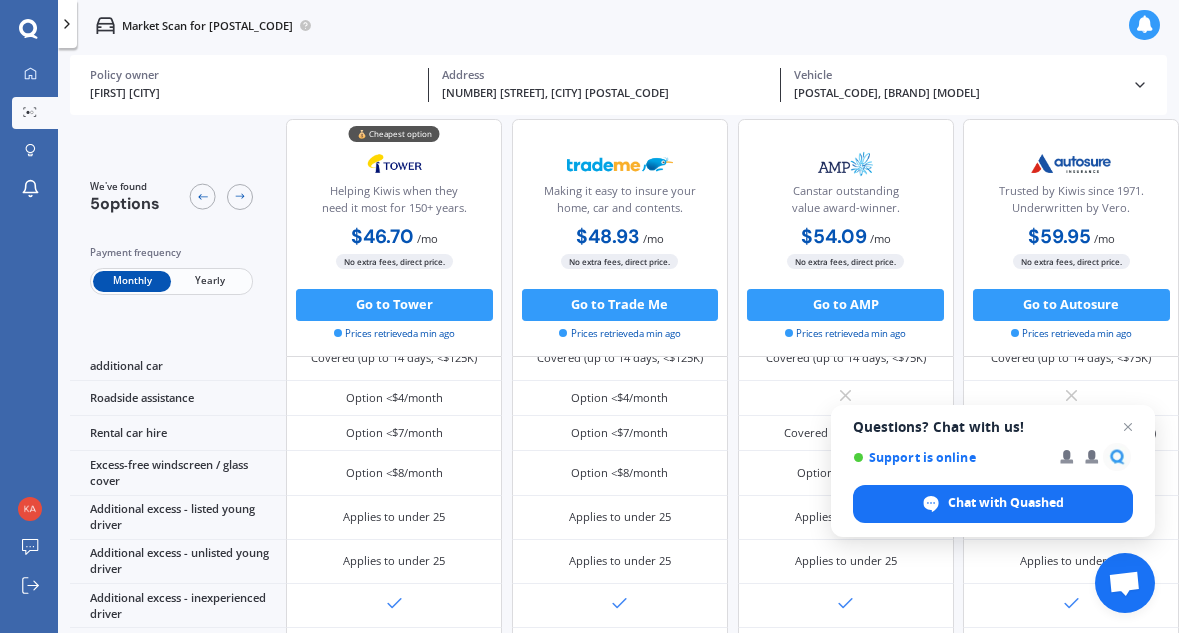 scroll, scrollTop: 698, scrollLeft: 0, axis: vertical 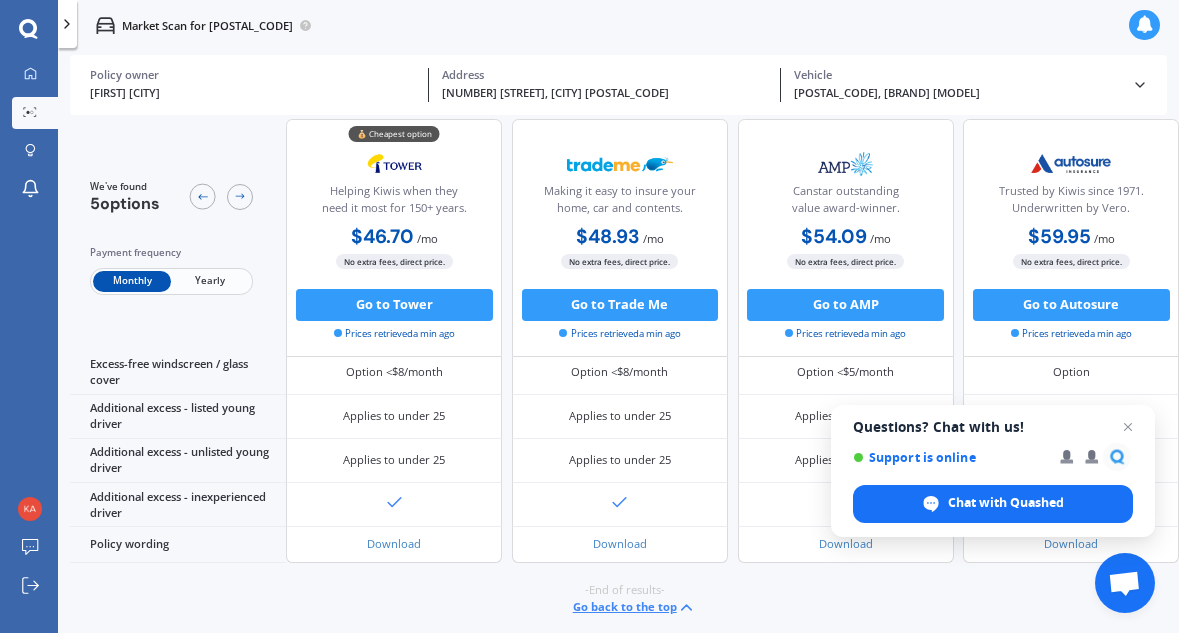 drag, startPoint x: 504, startPoint y: 622, endPoint x: 710, endPoint y: 583, distance: 209.65924 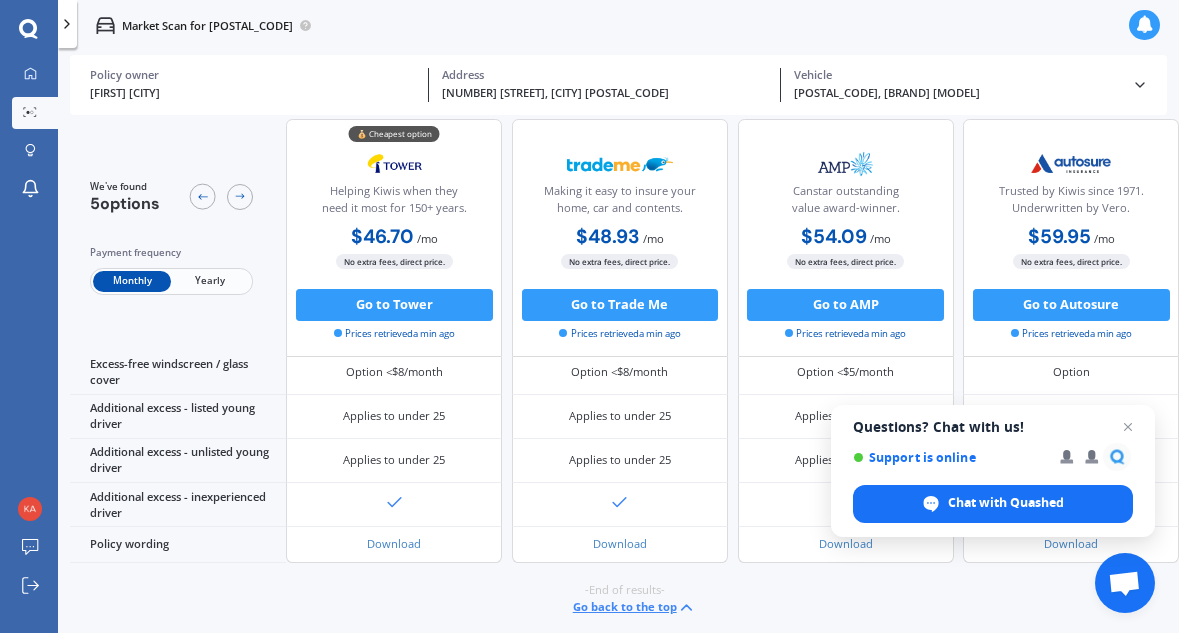 click on "-End of results- Go back to the top" at bounding box center (624, 600) 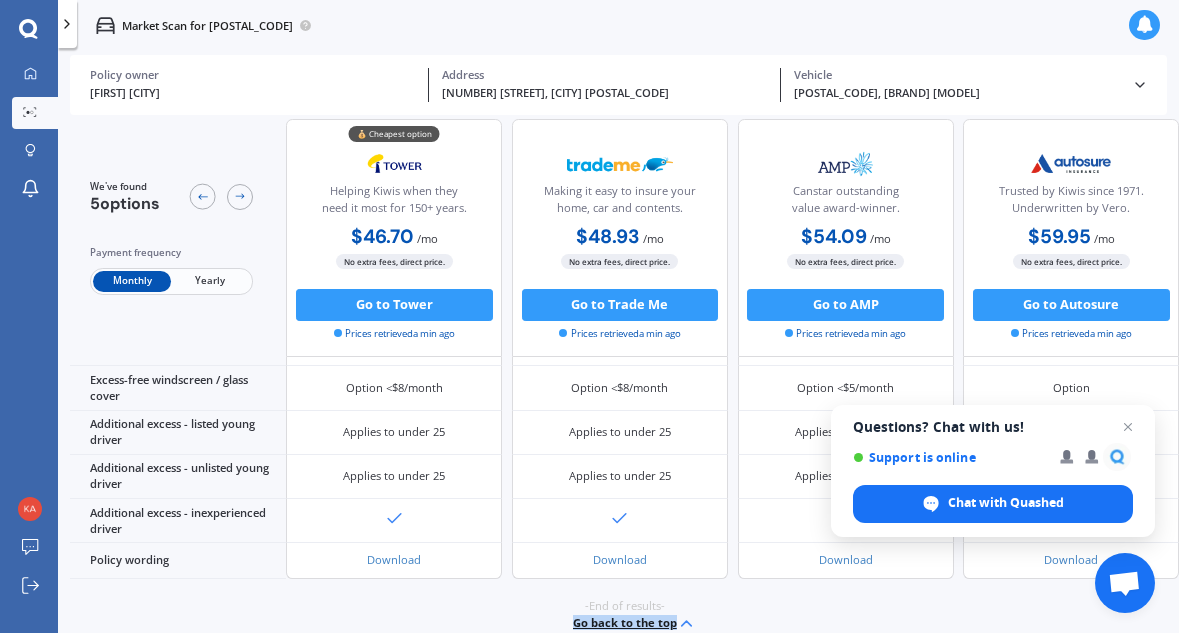 scroll, scrollTop: 698, scrollLeft: 0, axis: vertical 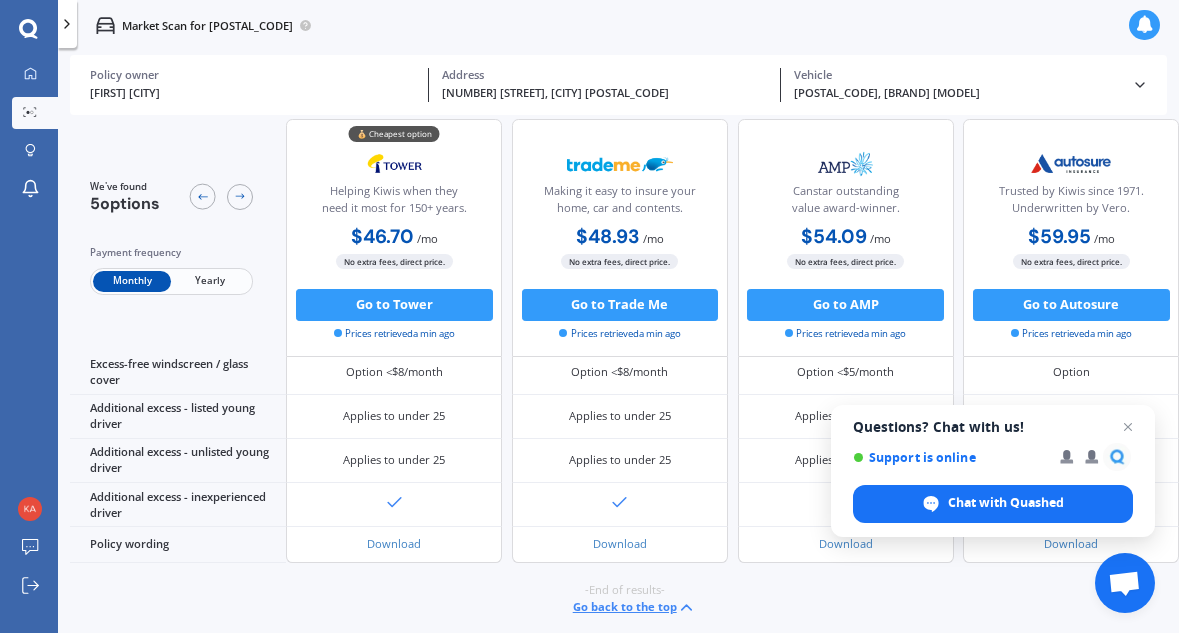 drag, startPoint x: 896, startPoint y: 625, endPoint x: 1145, endPoint y: 617, distance: 249.12848 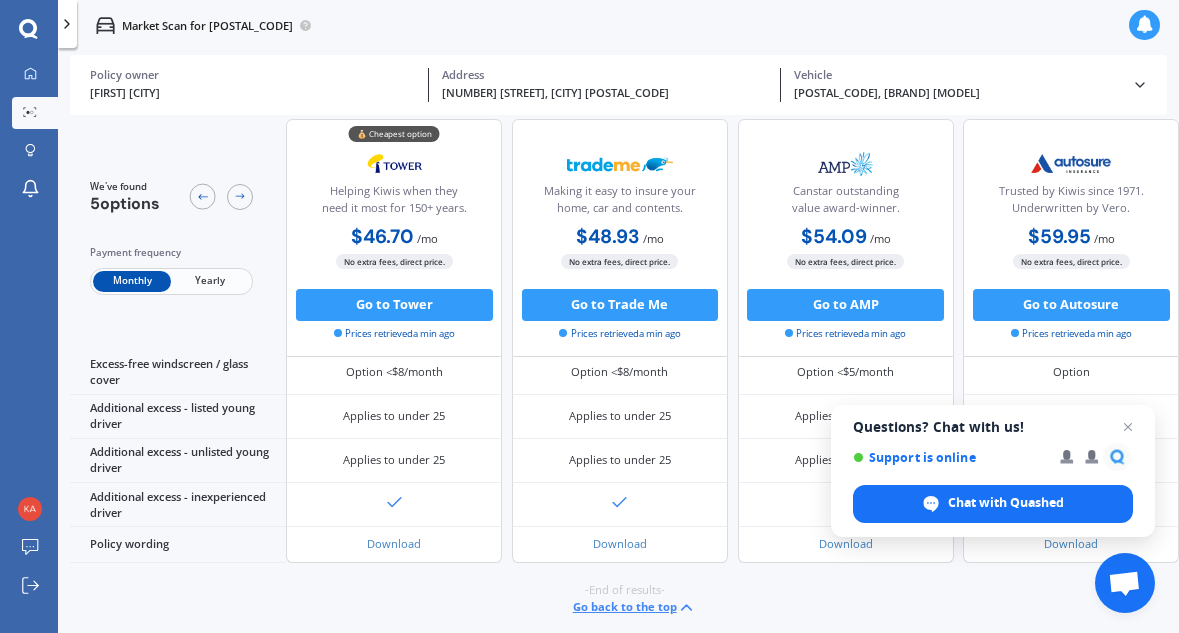click on "-End of results- Go back to the top" at bounding box center [624, 600] 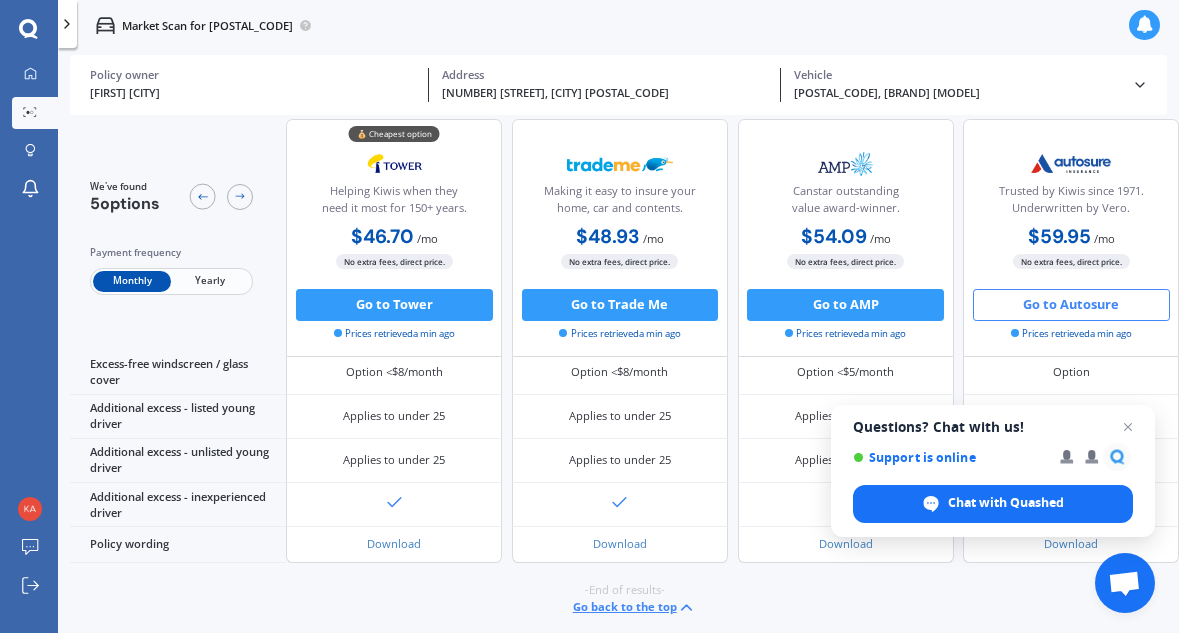 drag, startPoint x: 1121, startPoint y: 301, endPoint x: 997, endPoint y: 315, distance: 124.78782 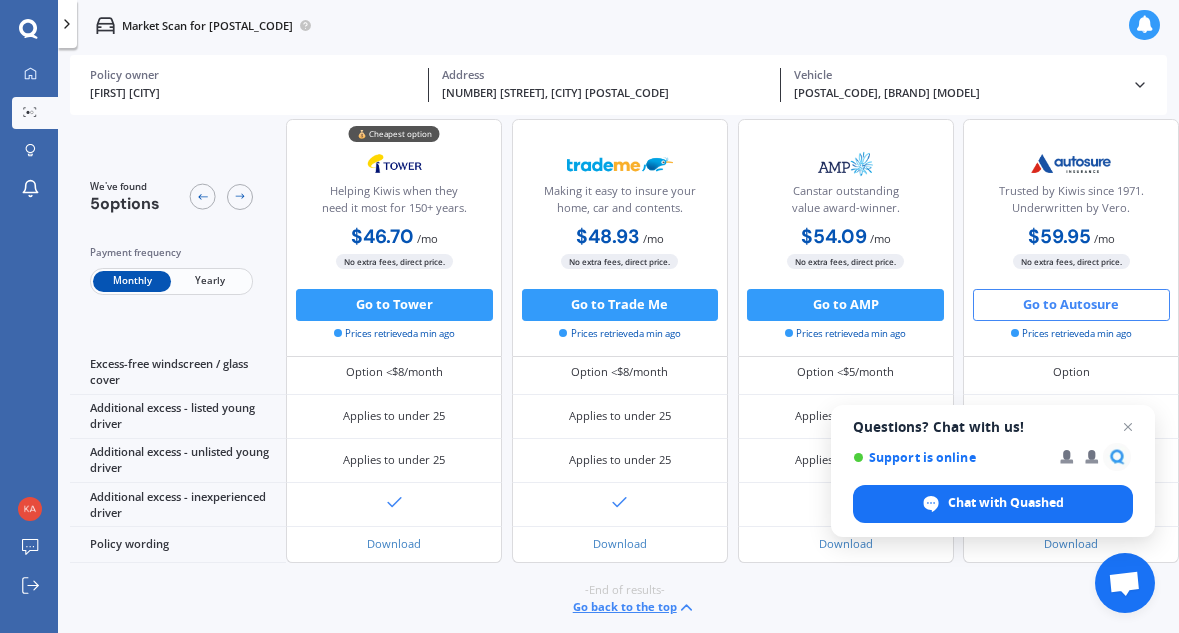 click on "Go to Autosure" at bounding box center (394, 305) 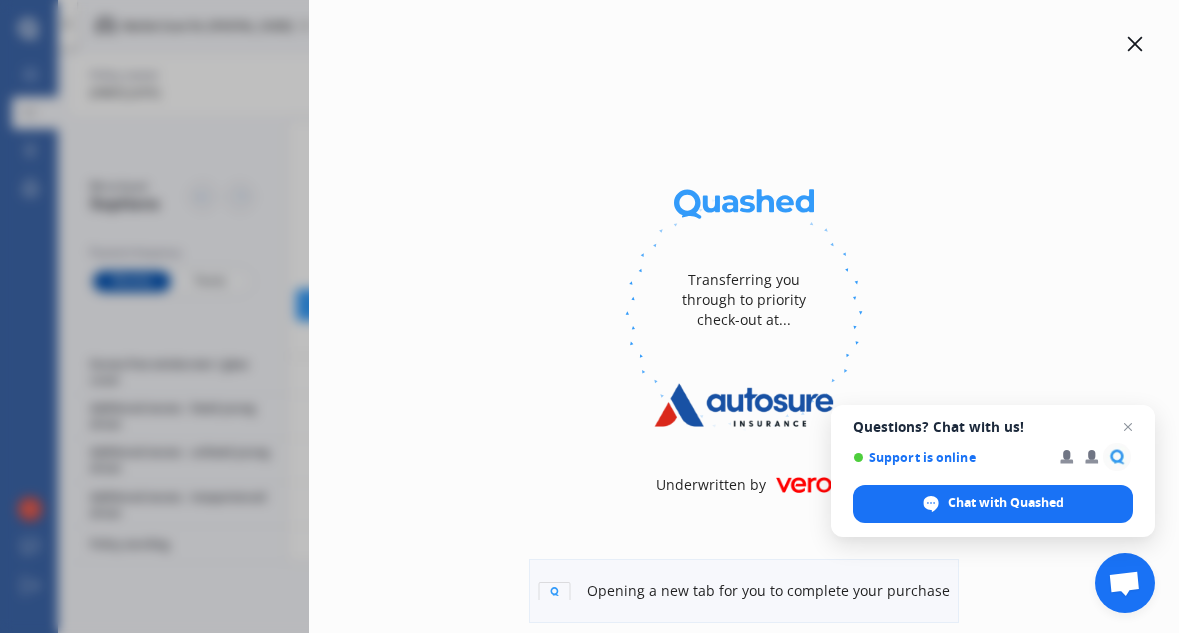 click on "Transferring you through to priority check-out at... Underwritten by Opening a new tab for you to complete your purchase Confidence for the Road Ahead Autosure helps protect your car & your savings" at bounding box center (744, 316) 